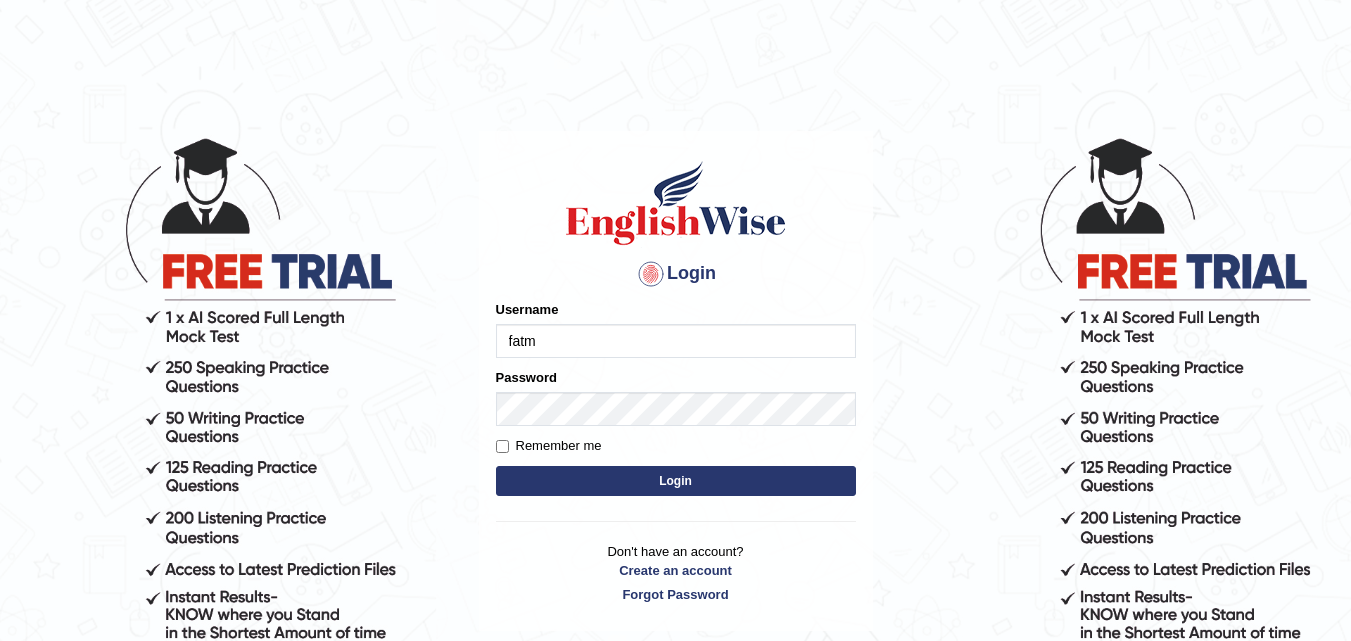 scroll, scrollTop: 0, scrollLeft: 0, axis: both 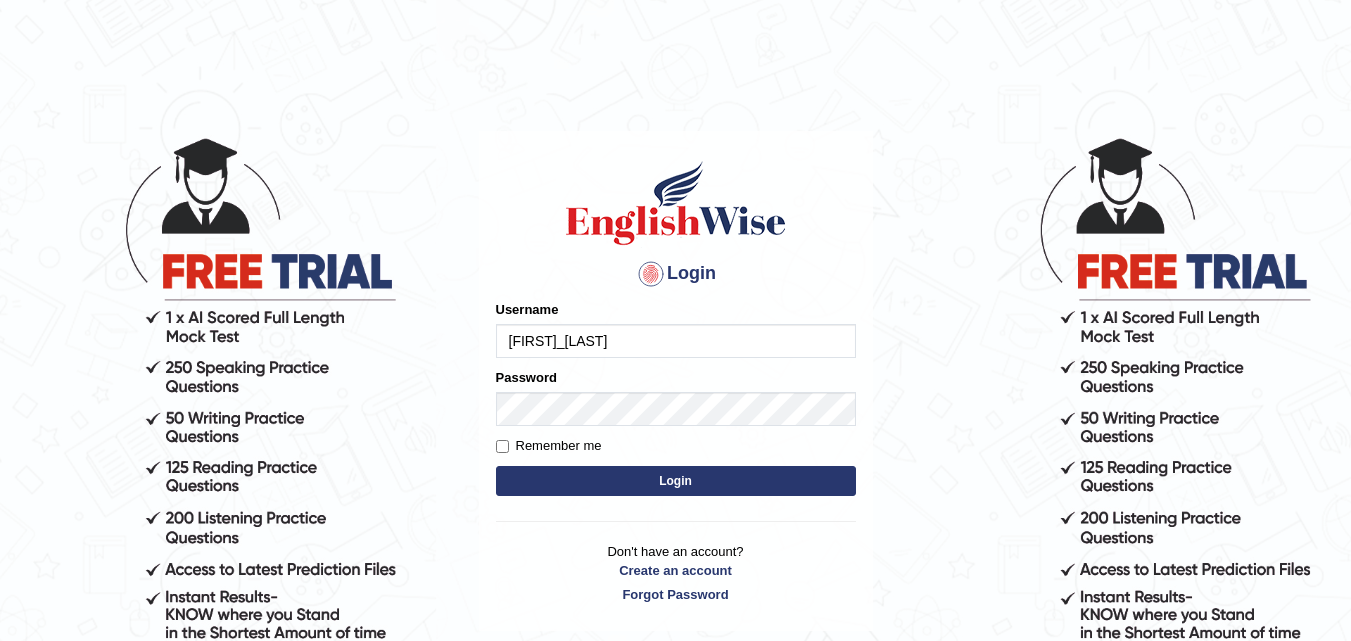 type on "[FIRST]_[LAST]" 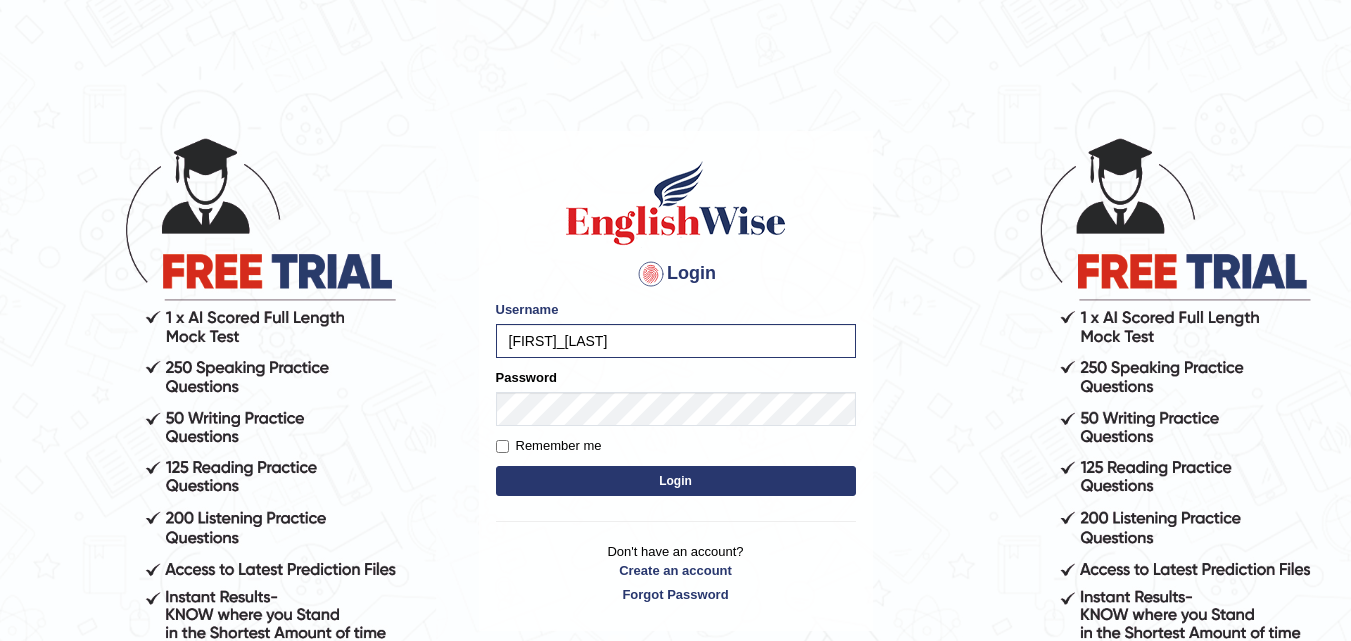 click on "Login" at bounding box center [676, 481] 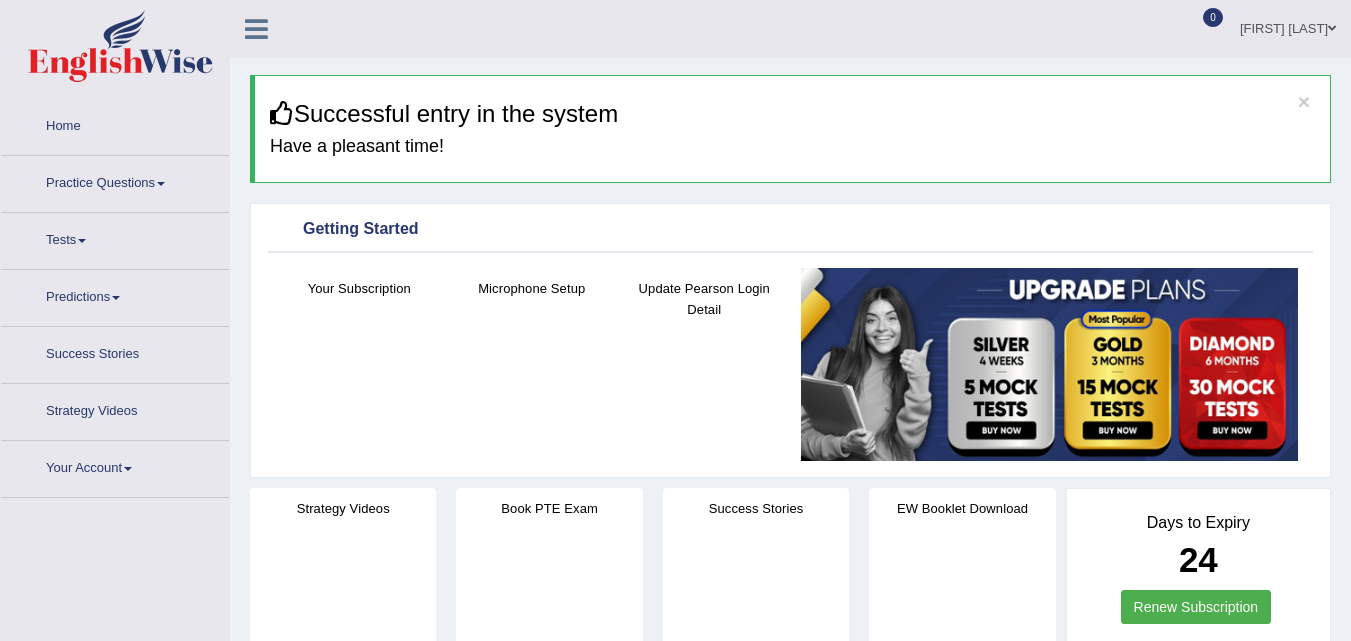 scroll, scrollTop: 0, scrollLeft: 0, axis: both 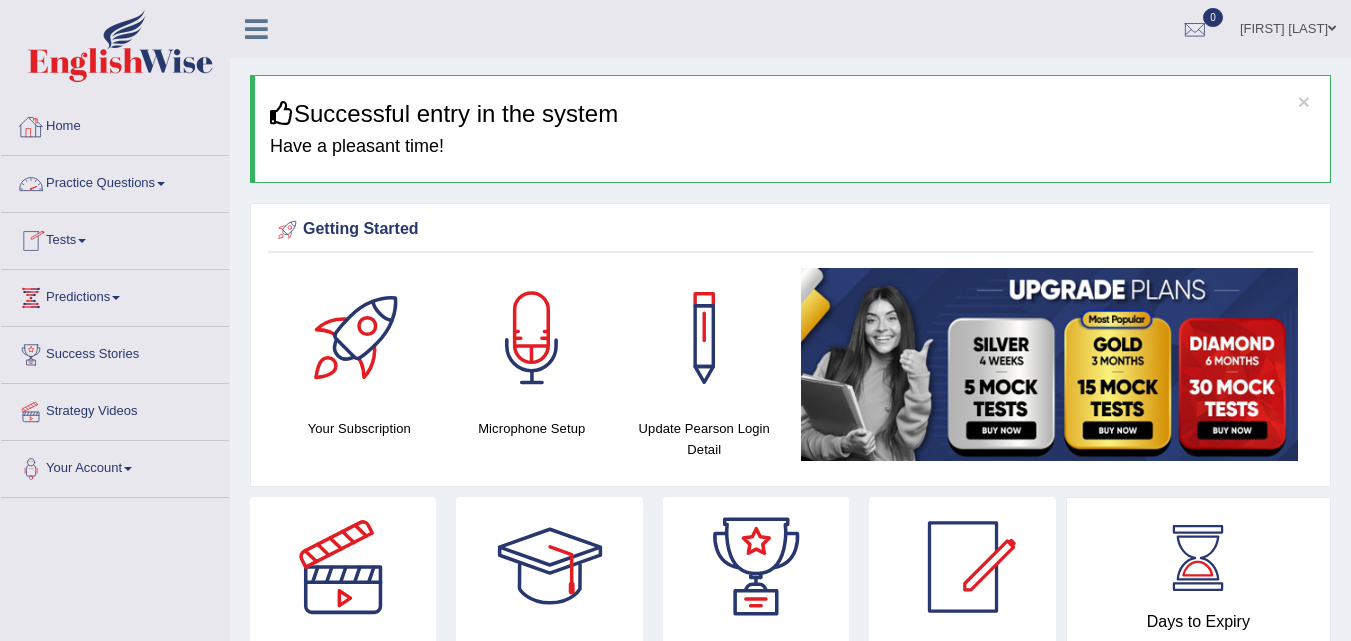 click on "Practice Questions" at bounding box center [115, 181] 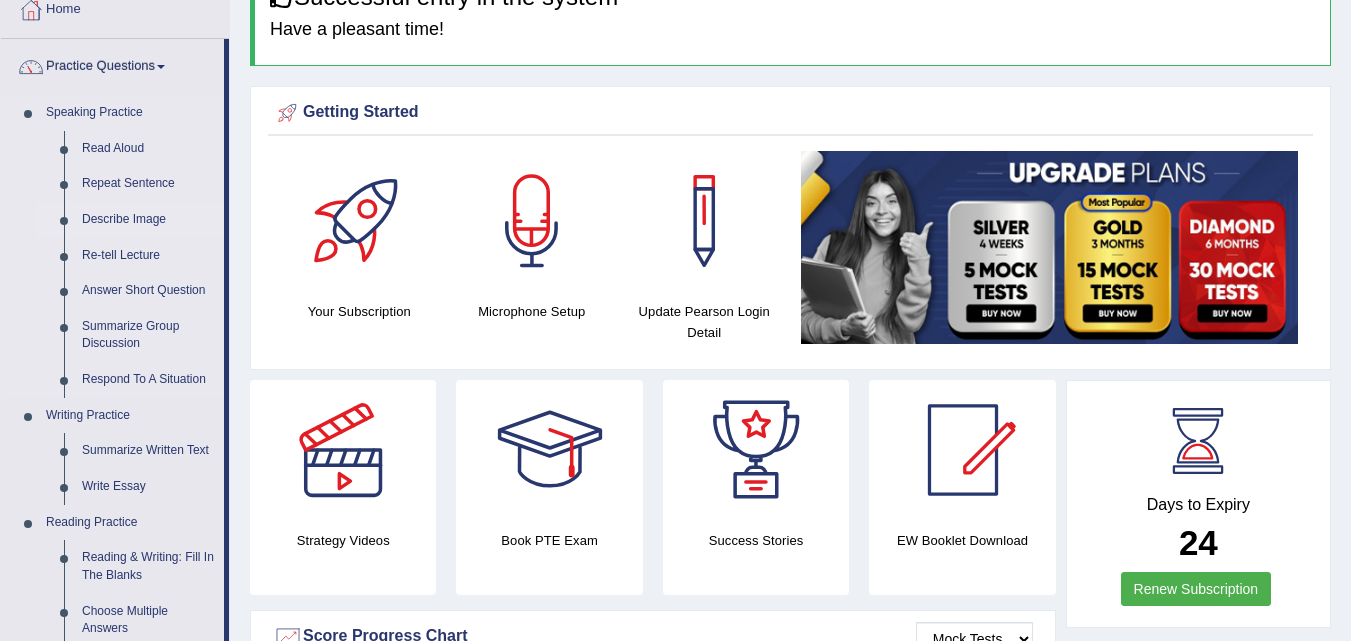 scroll, scrollTop: 122, scrollLeft: 0, axis: vertical 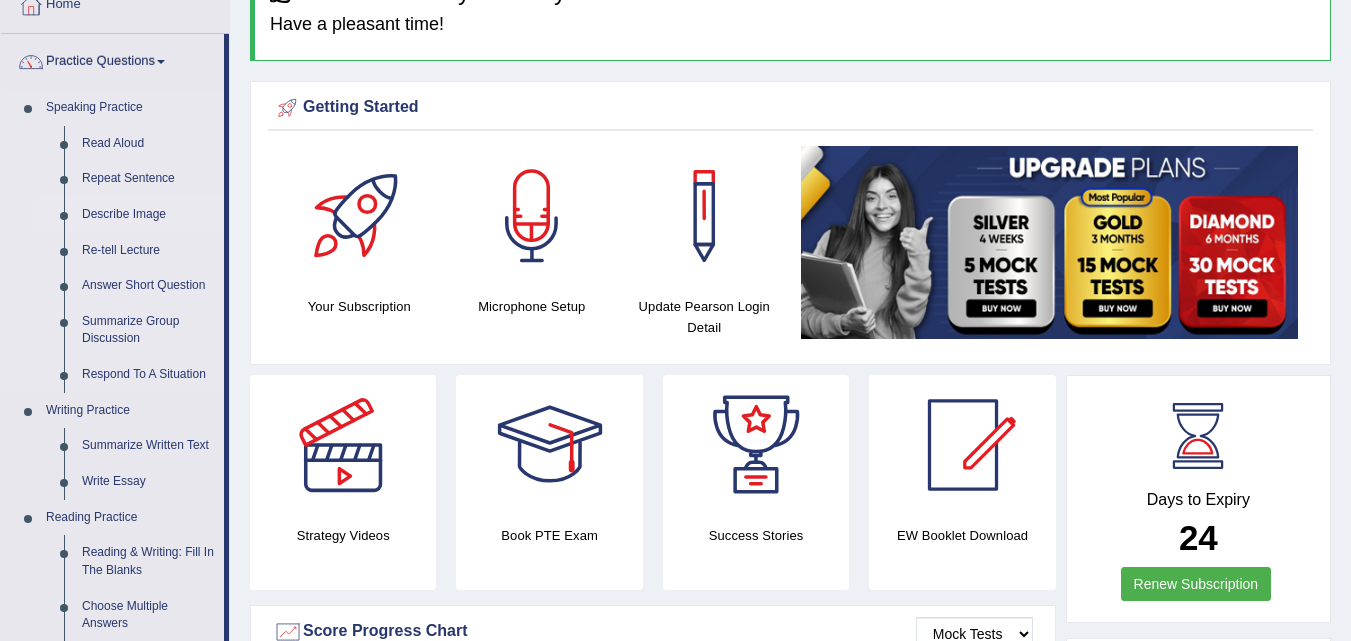 click on "Summarize Group Discussion" at bounding box center [148, 330] 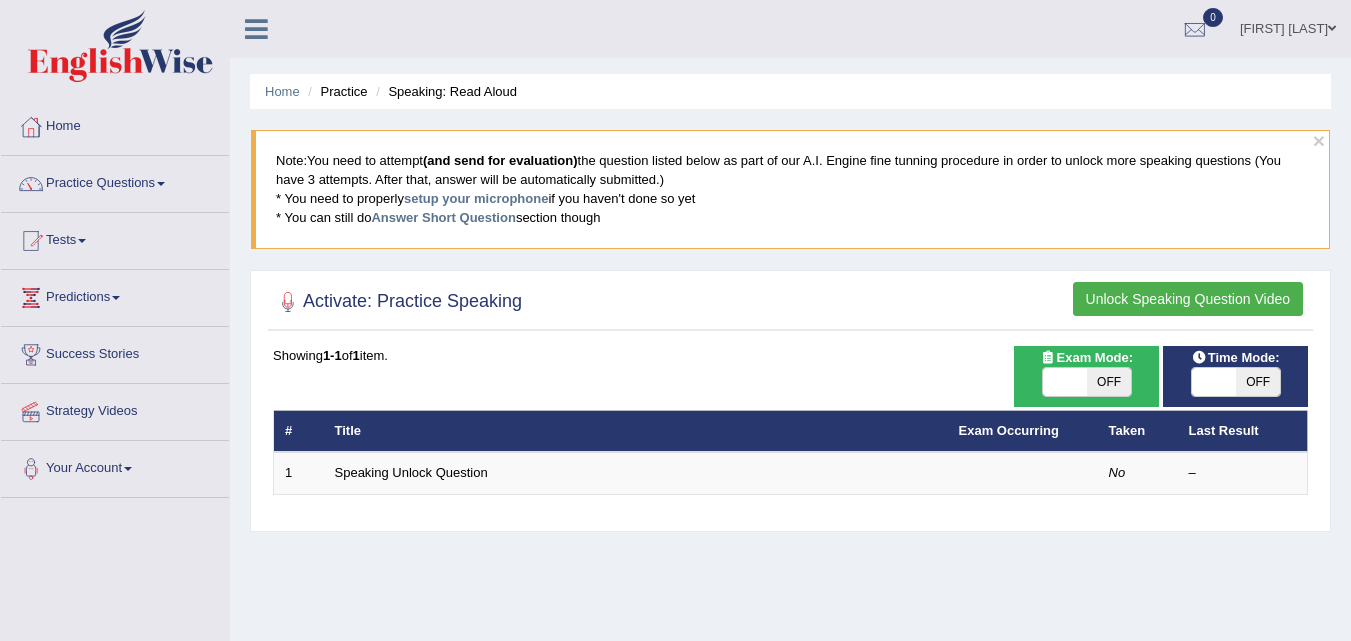 scroll, scrollTop: 0, scrollLeft: 0, axis: both 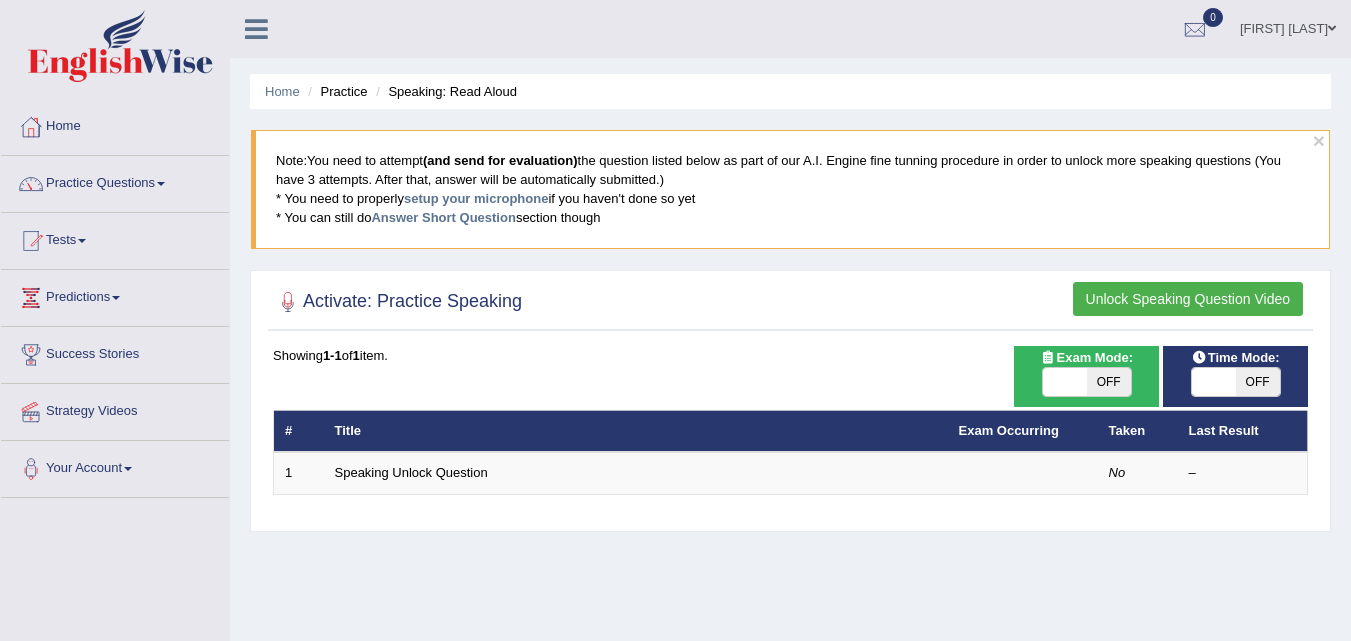 click on "OFF" at bounding box center [1109, 382] 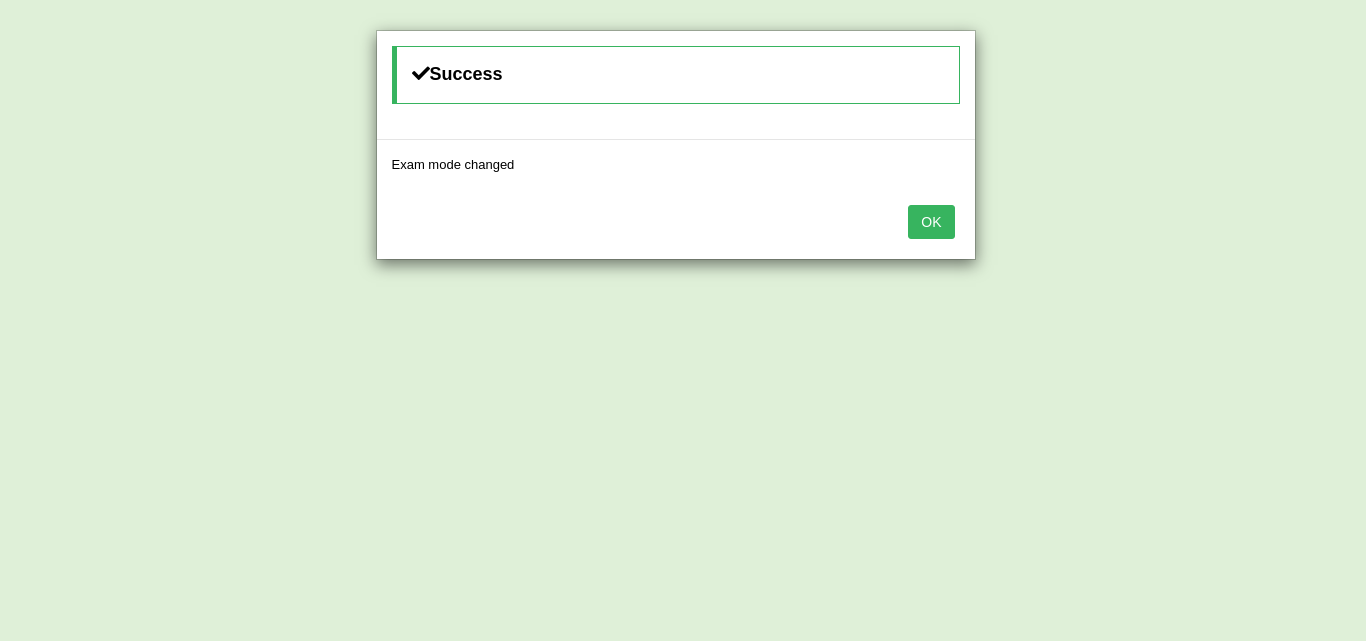 click on "OK" at bounding box center (931, 222) 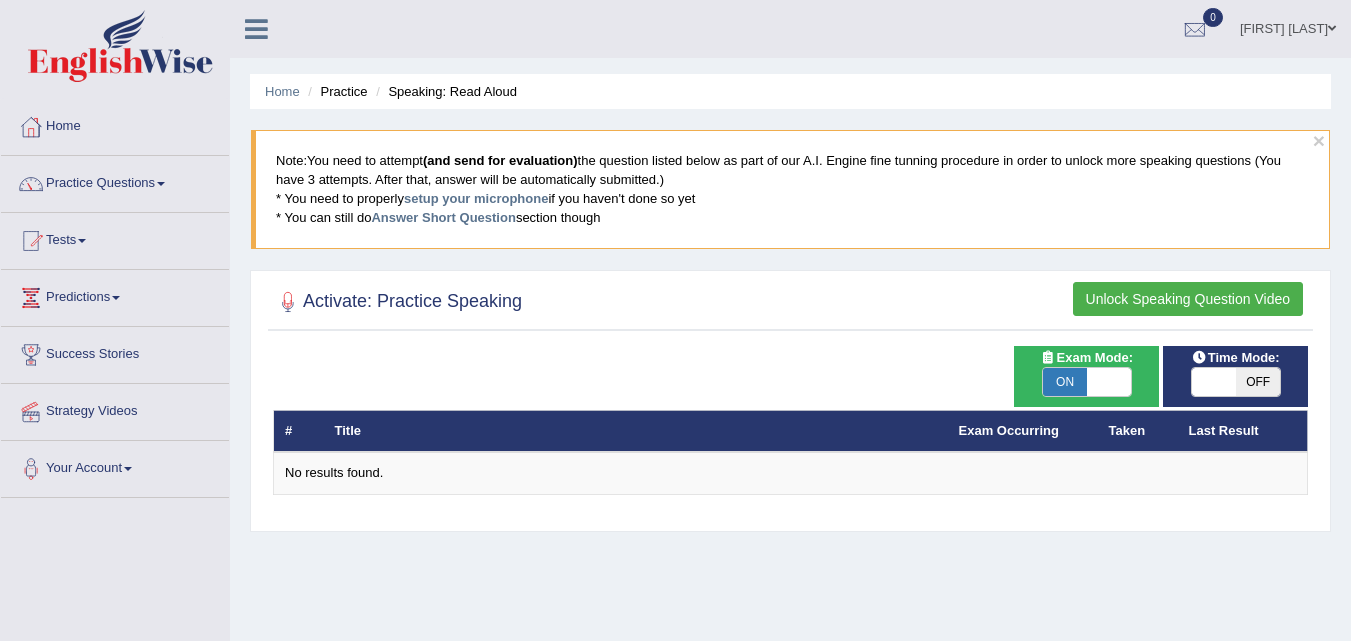 scroll, scrollTop: 0, scrollLeft: 0, axis: both 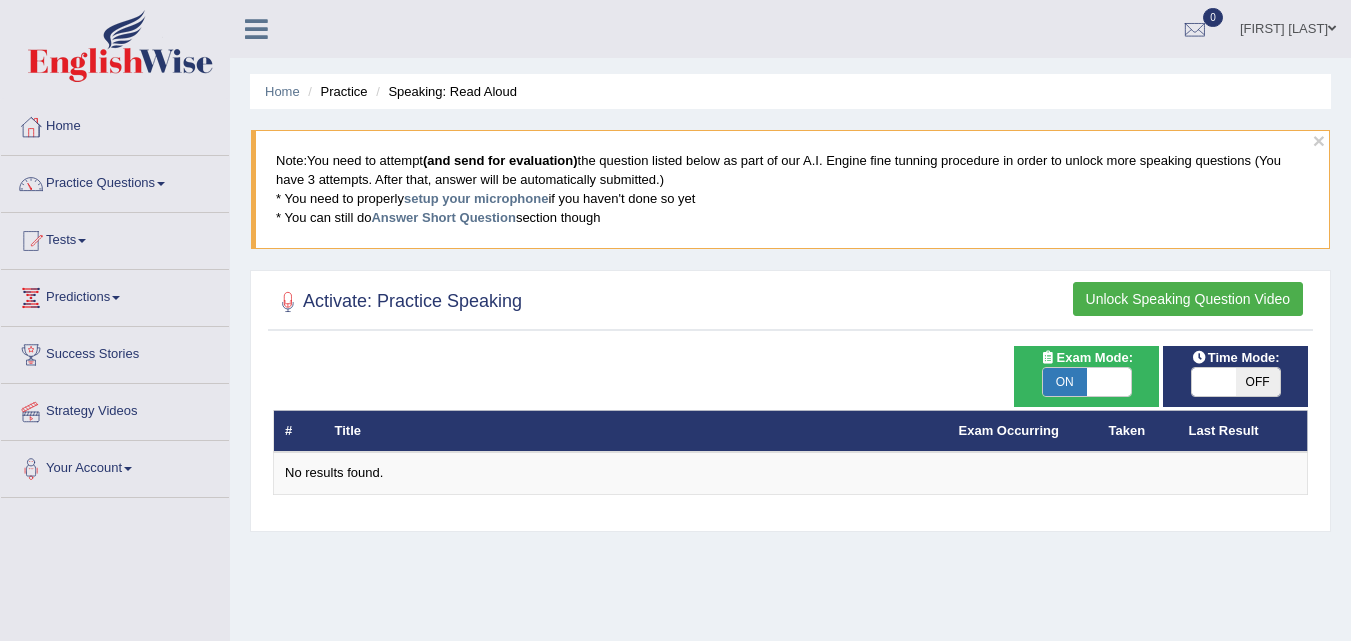 click on "Unlock Speaking Question Video" at bounding box center [1188, 299] 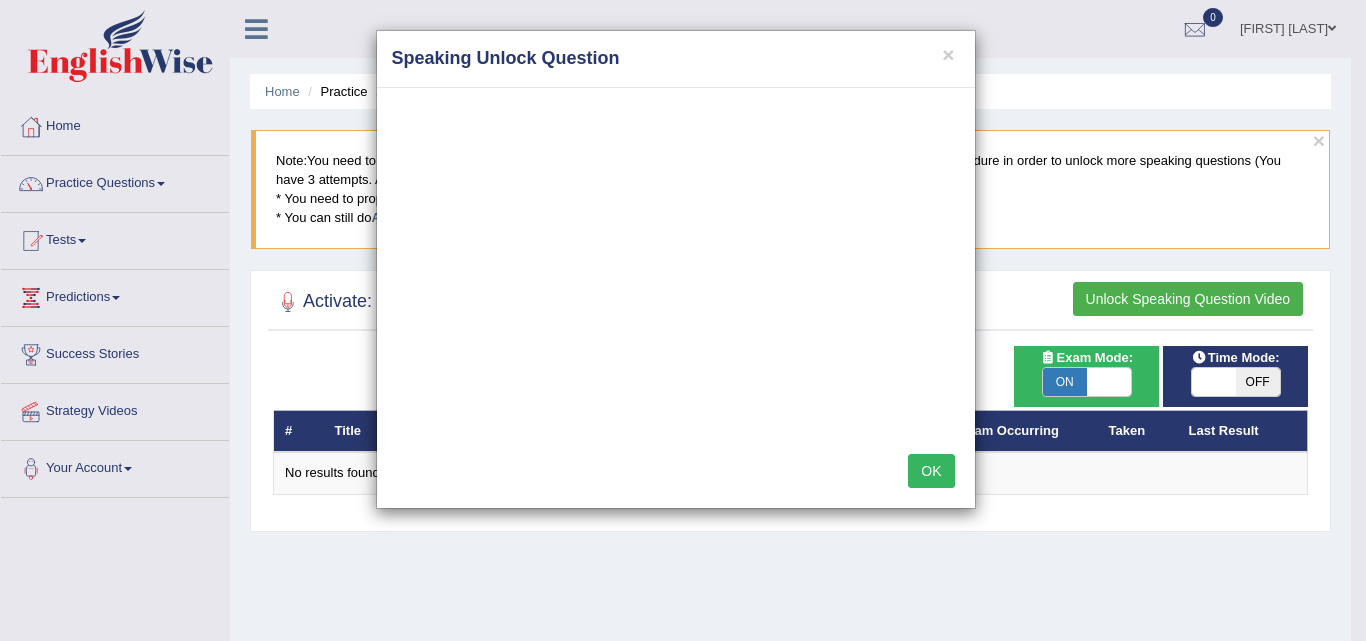click on "OK" at bounding box center (931, 471) 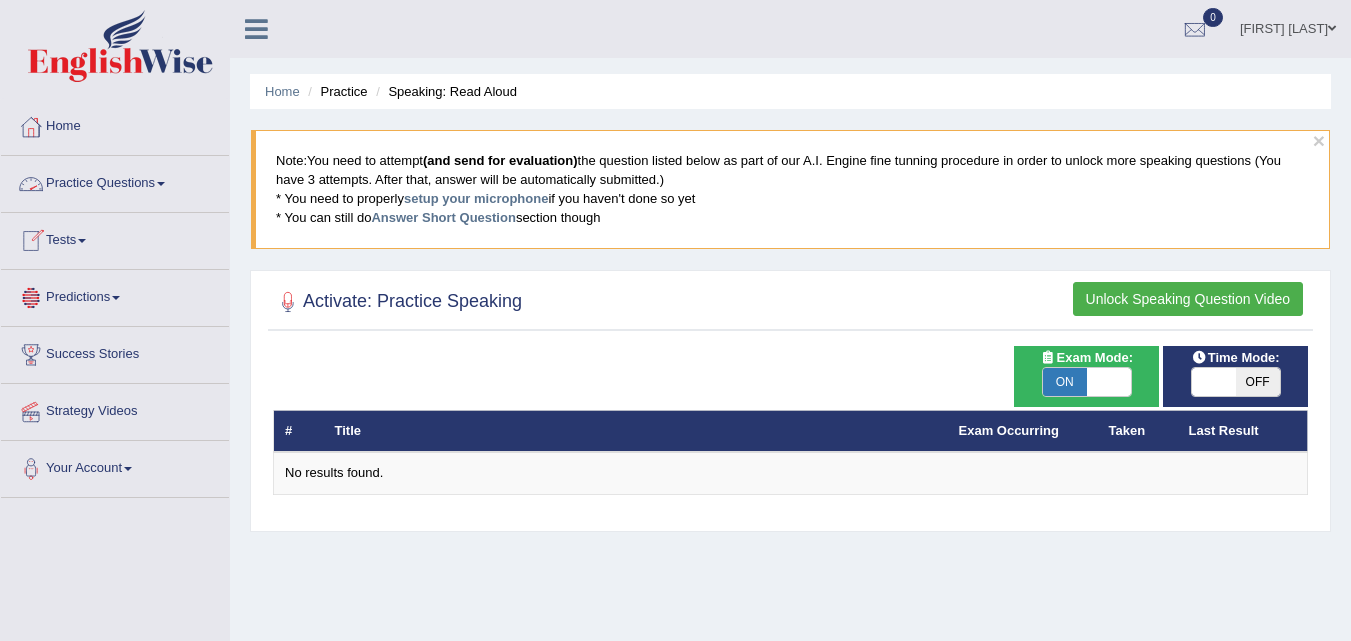 click on "Practice Questions" at bounding box center (115, 181) 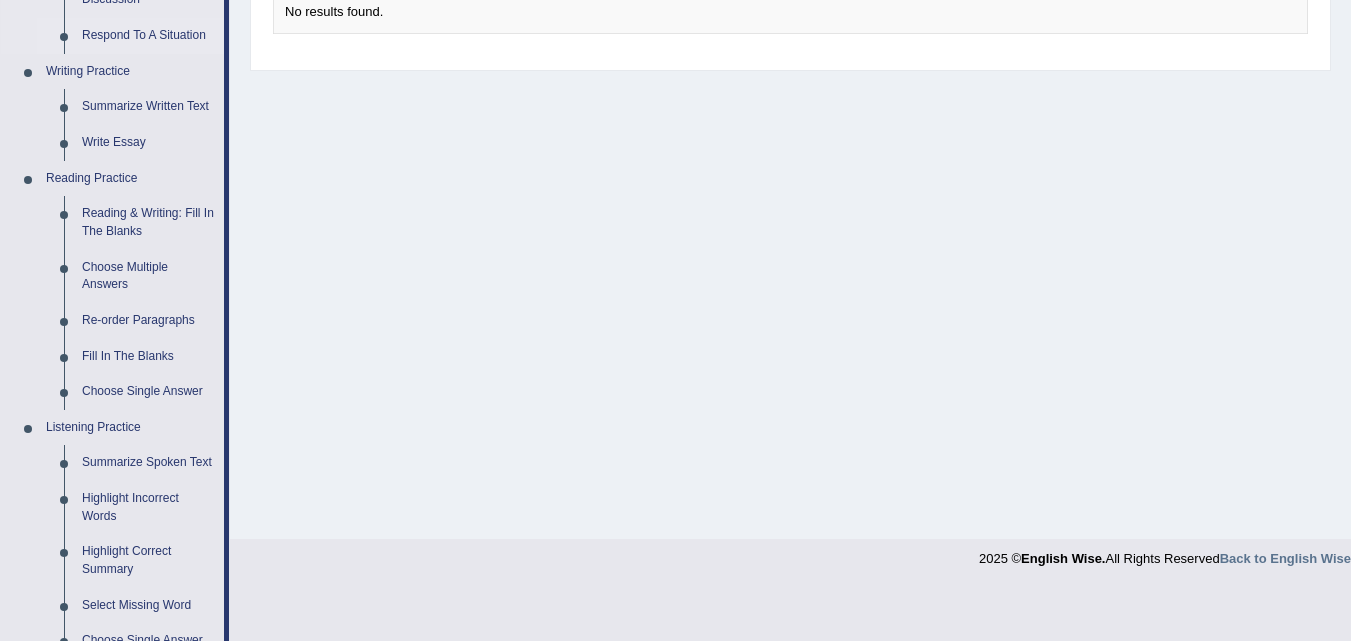 scroll, scrollTop: 453, scrollLeft: 0, axis: vertical 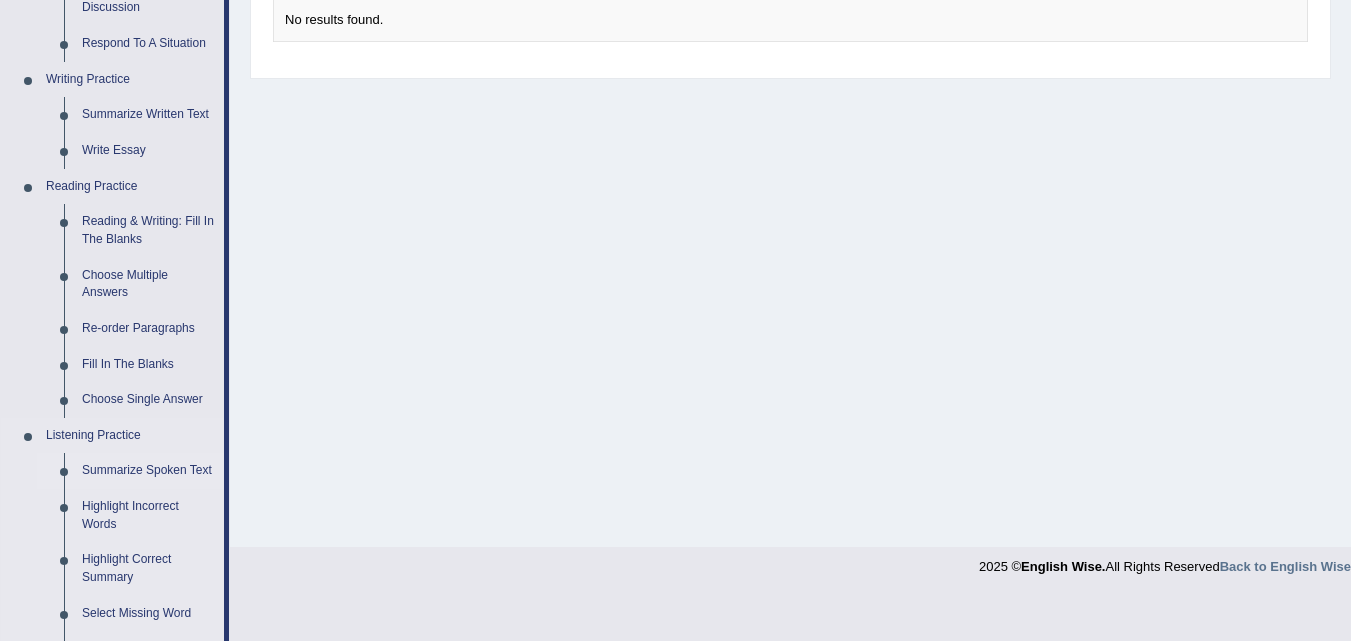 click on "Summarize Spoken Text" at bounding box center (148, 471) 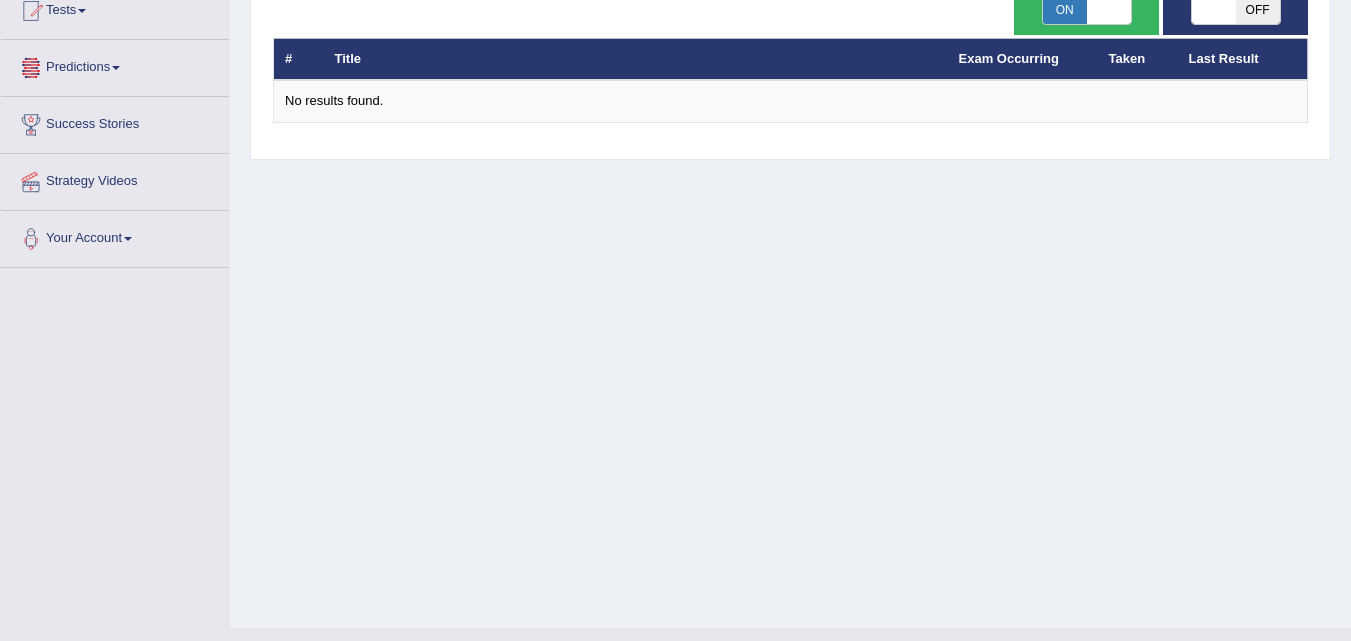 scroll, scrollTop: 926, scrollLeft: 0, axis: vertical 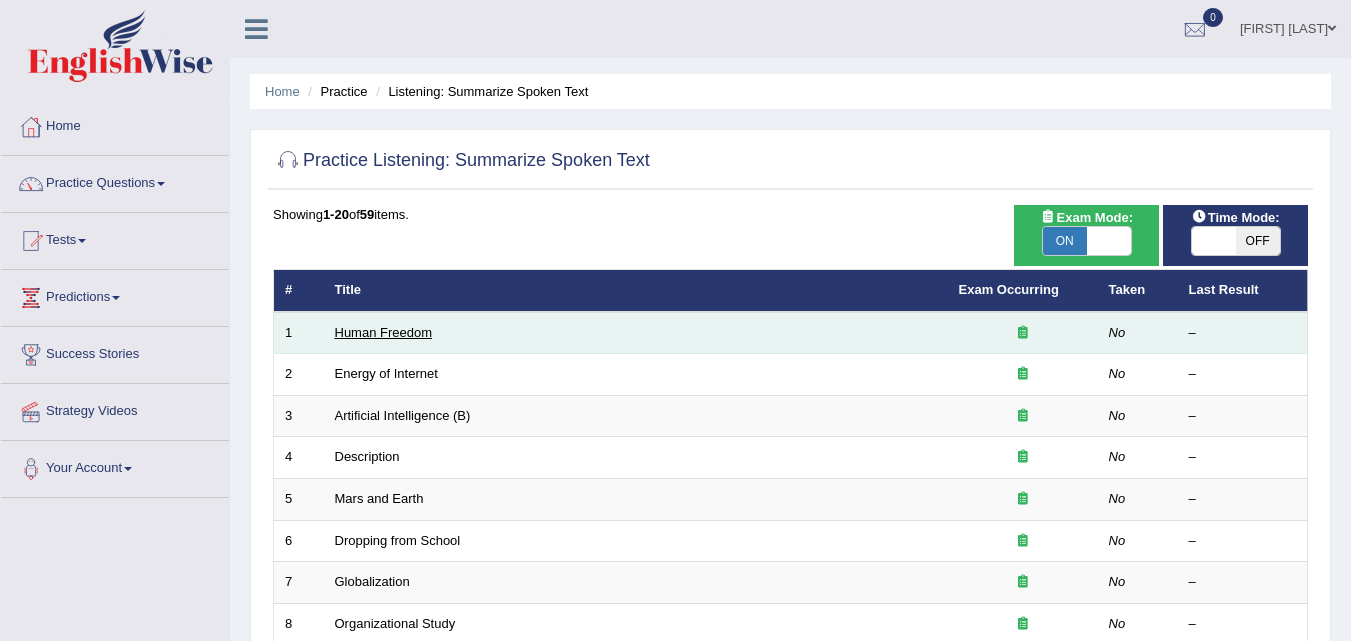 click on "Human Freedom" at bounding box center (384, 332) 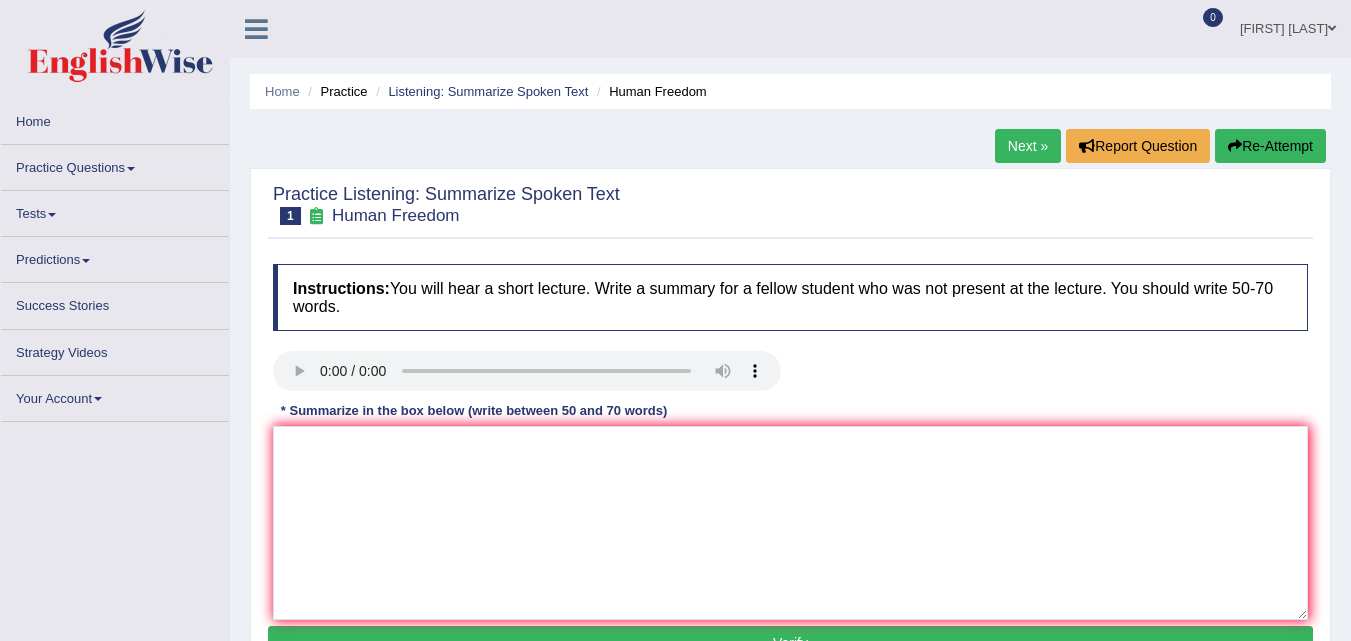 scroll, scrollTop: 0, scrollLeft: 0, axis: both 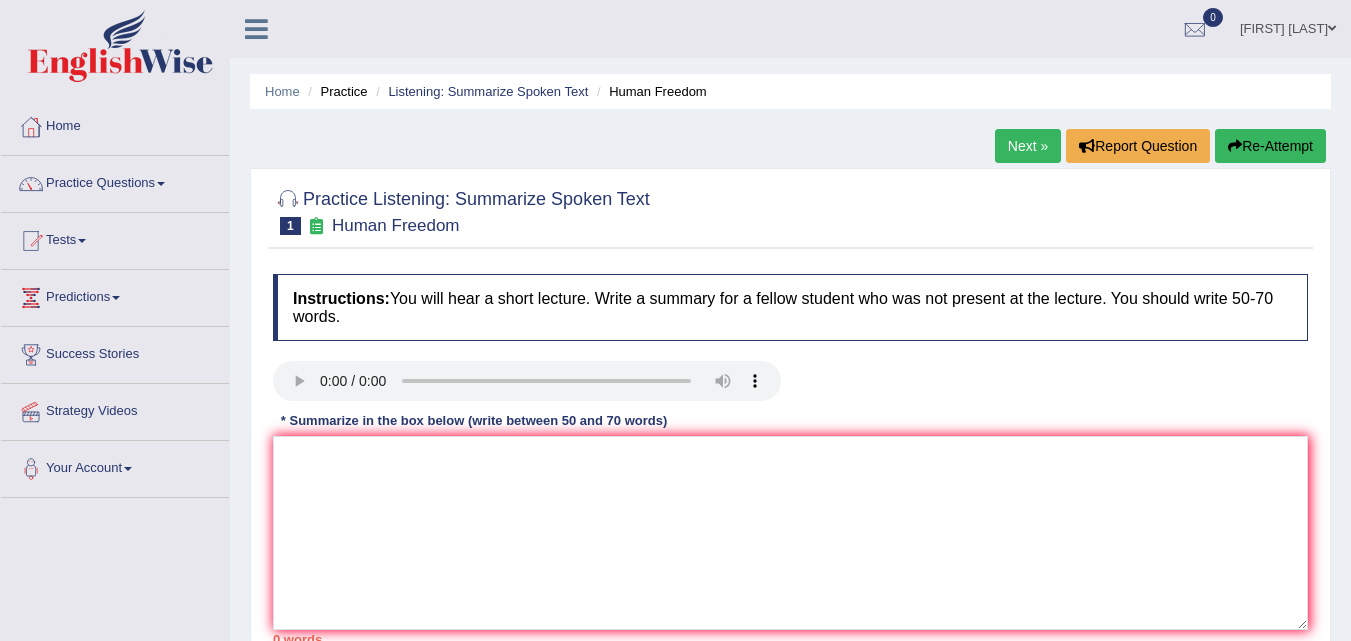 click on "Next »" at bounding box center [1028, 146] 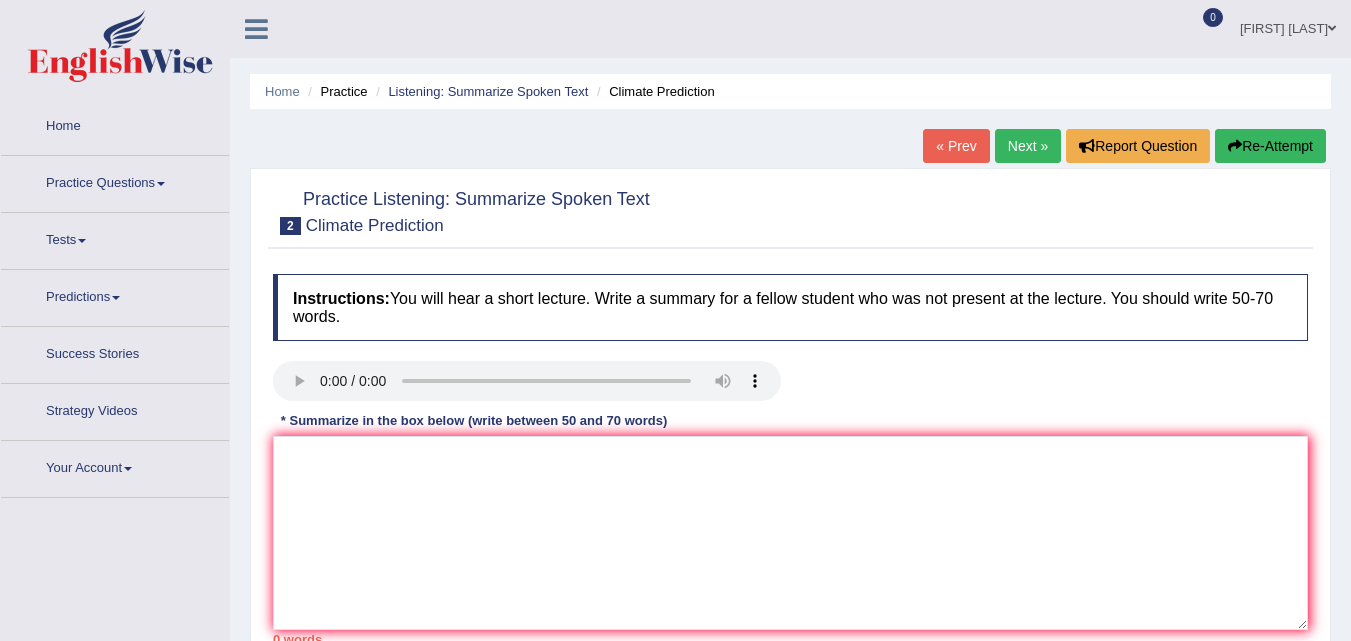 scroll, scrollTop: 0, scrollLeft: 0, axis: both 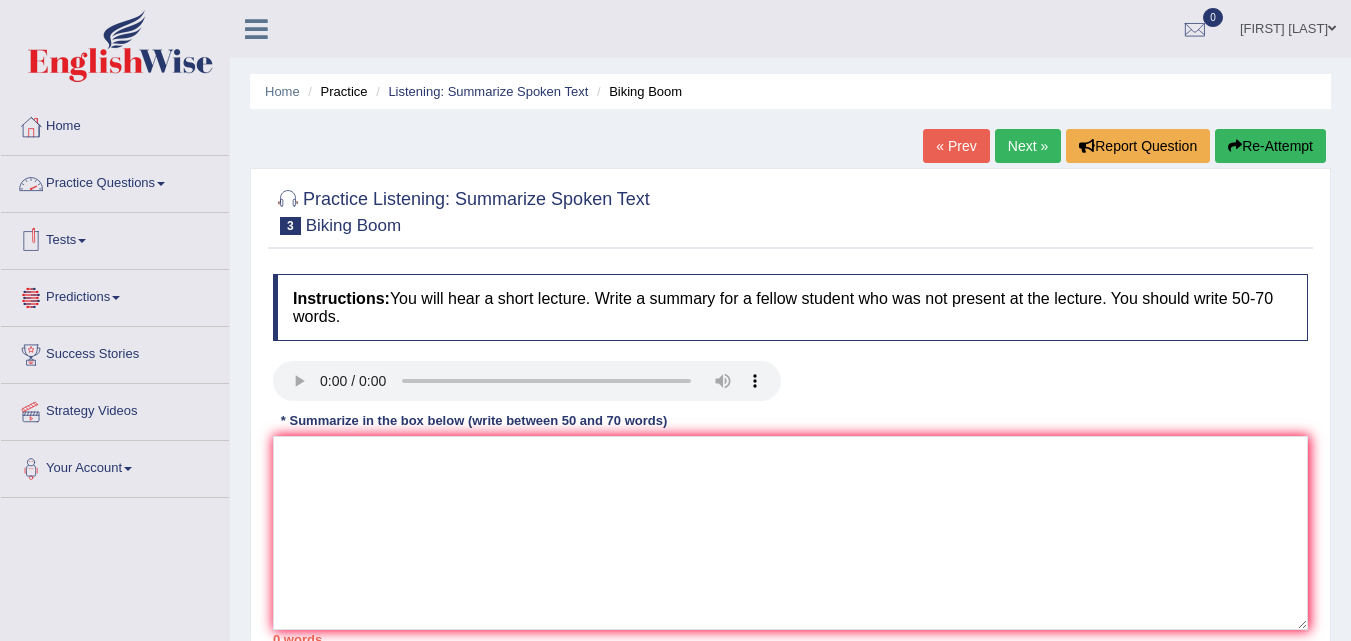 click on "Practice Questions" at bounding box center [115, 181] 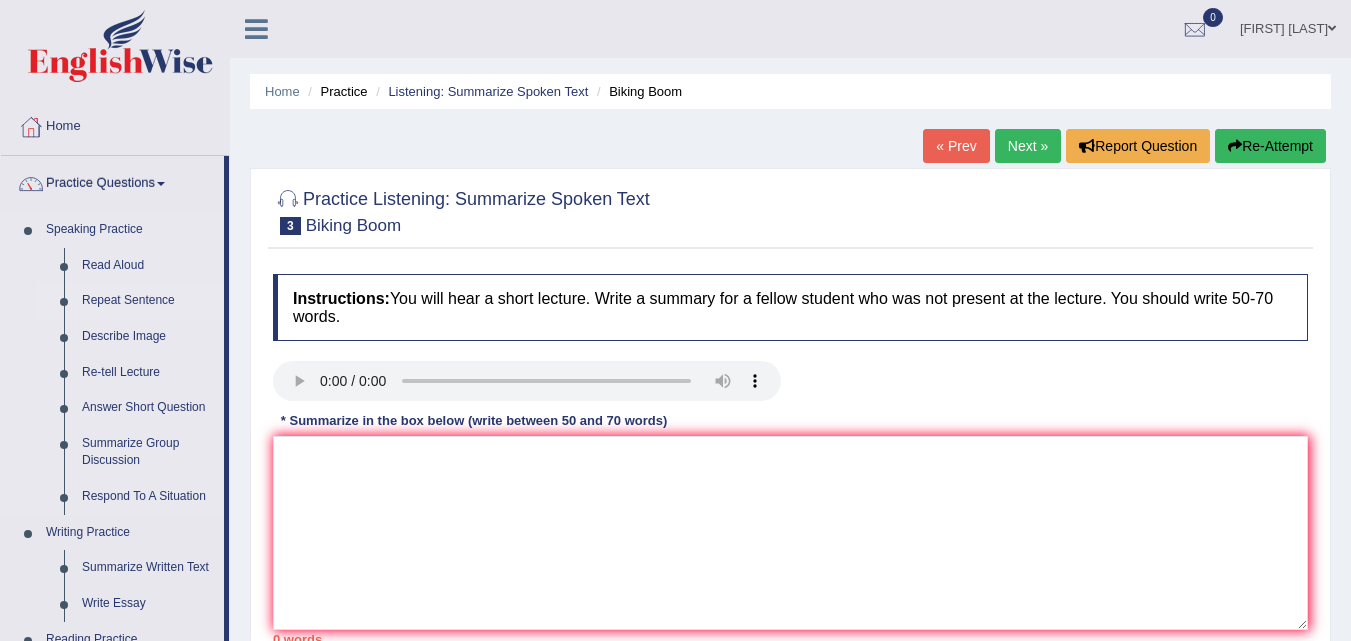 click on "Repeat Sentence" at bounding box center (148, 301) 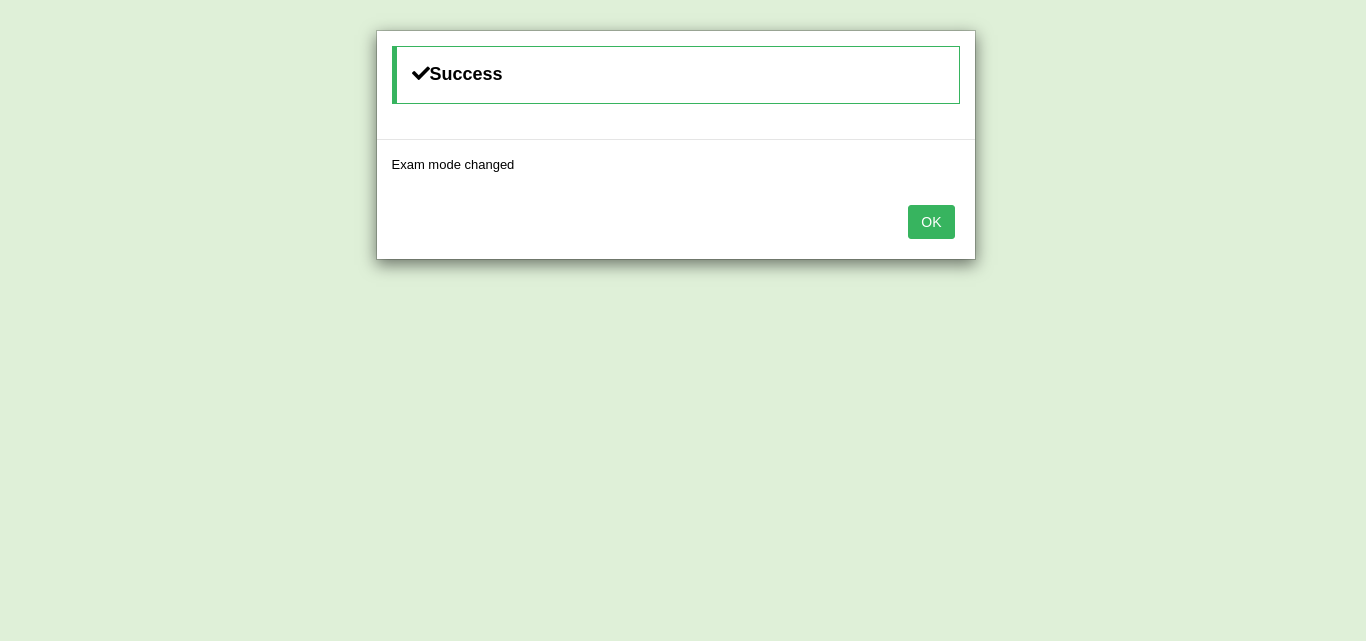 scroll, scrollTop: 0, scrollLeft: 0, axis: both 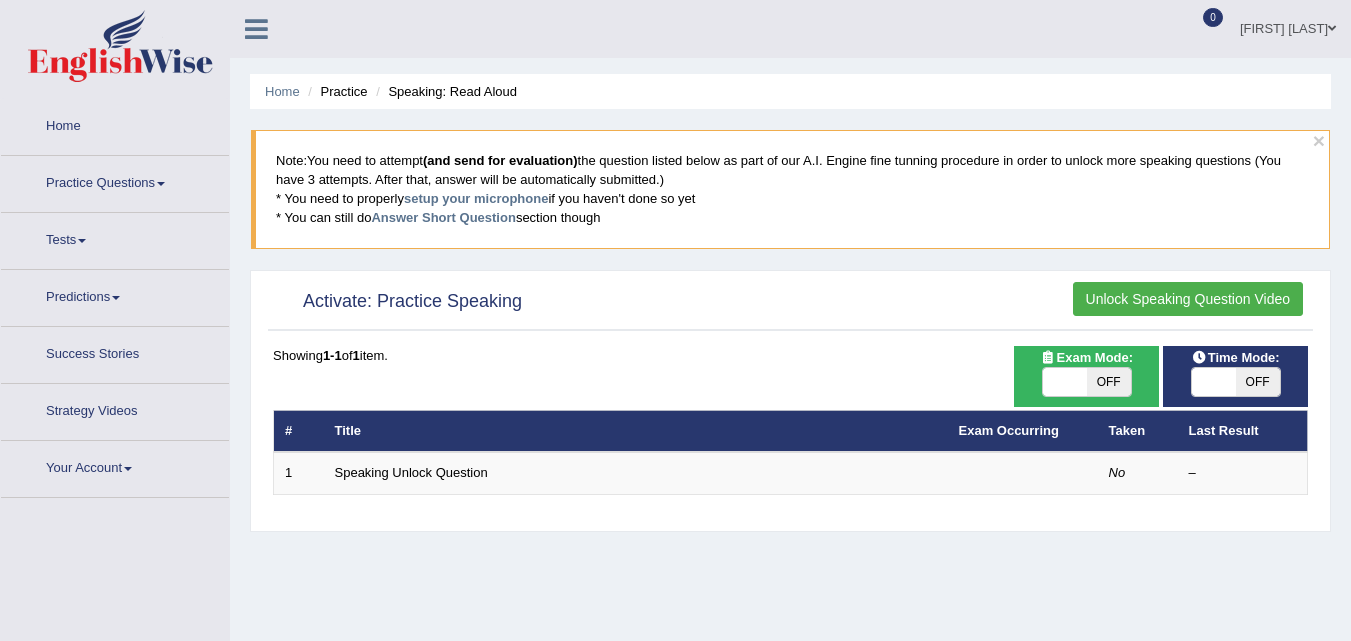 click on "Unlock Speaking Question Video" at bounding box center [1188, 299] 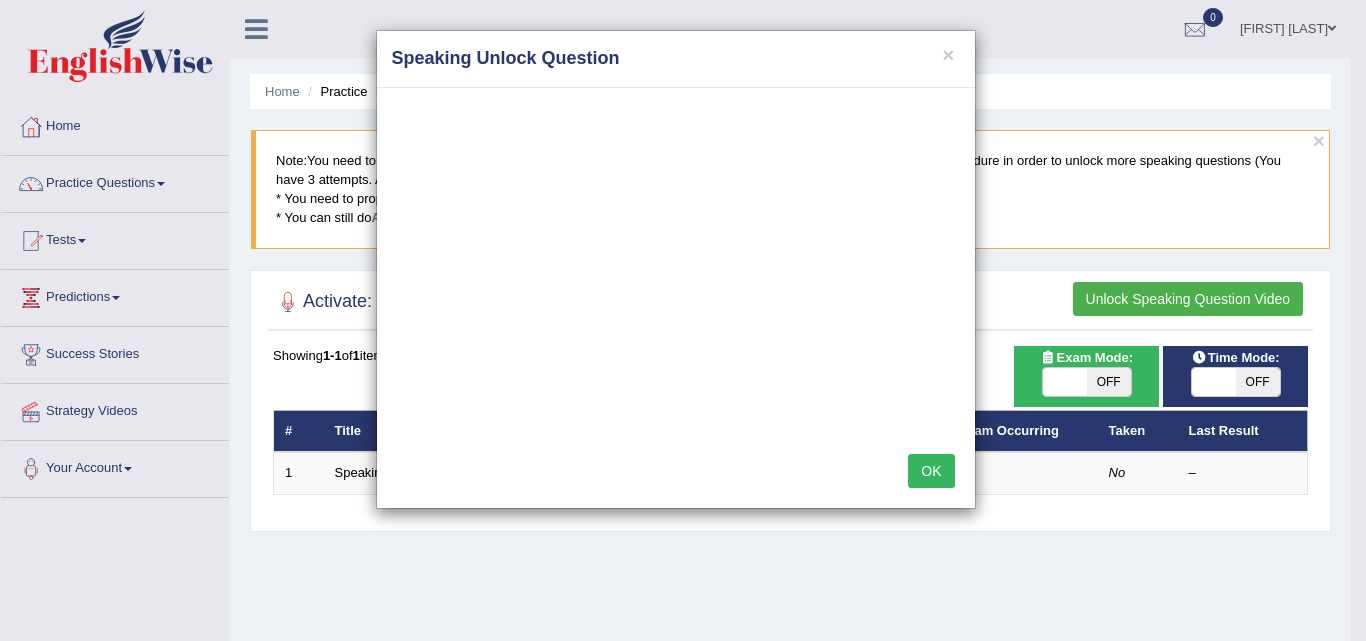 click on "OK" at bounding box center (931, 471) 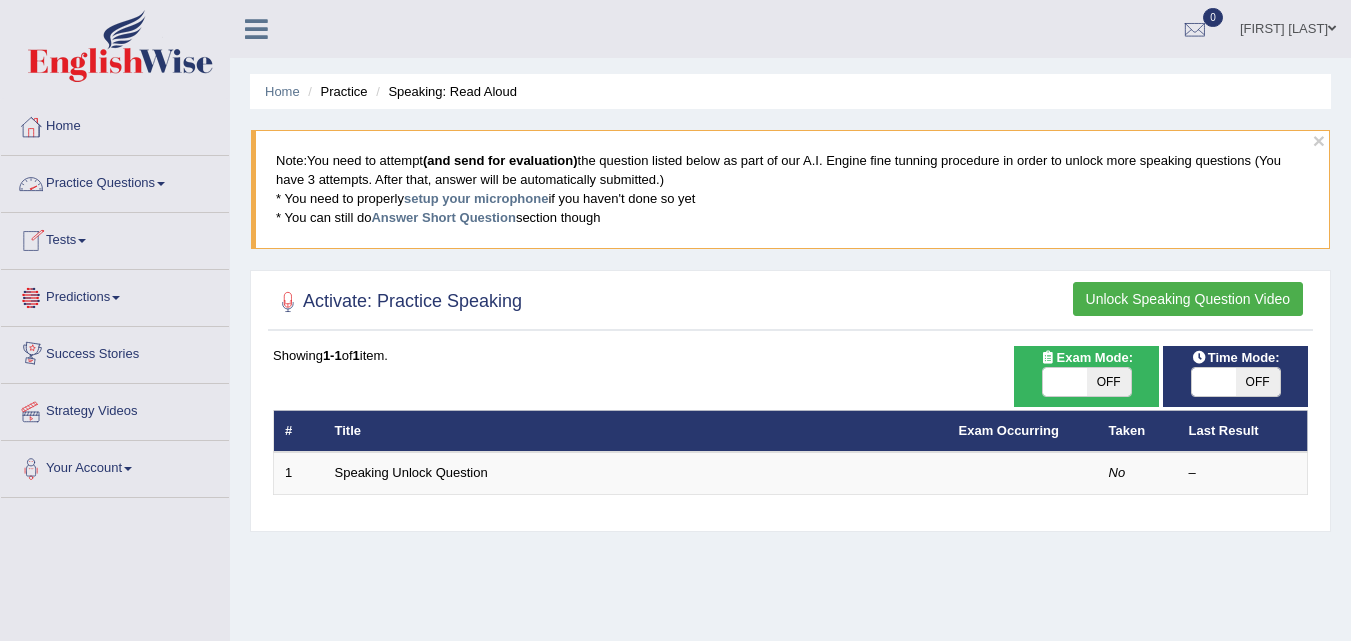 click on "Practice Questions" at bounding box center (115, 181) 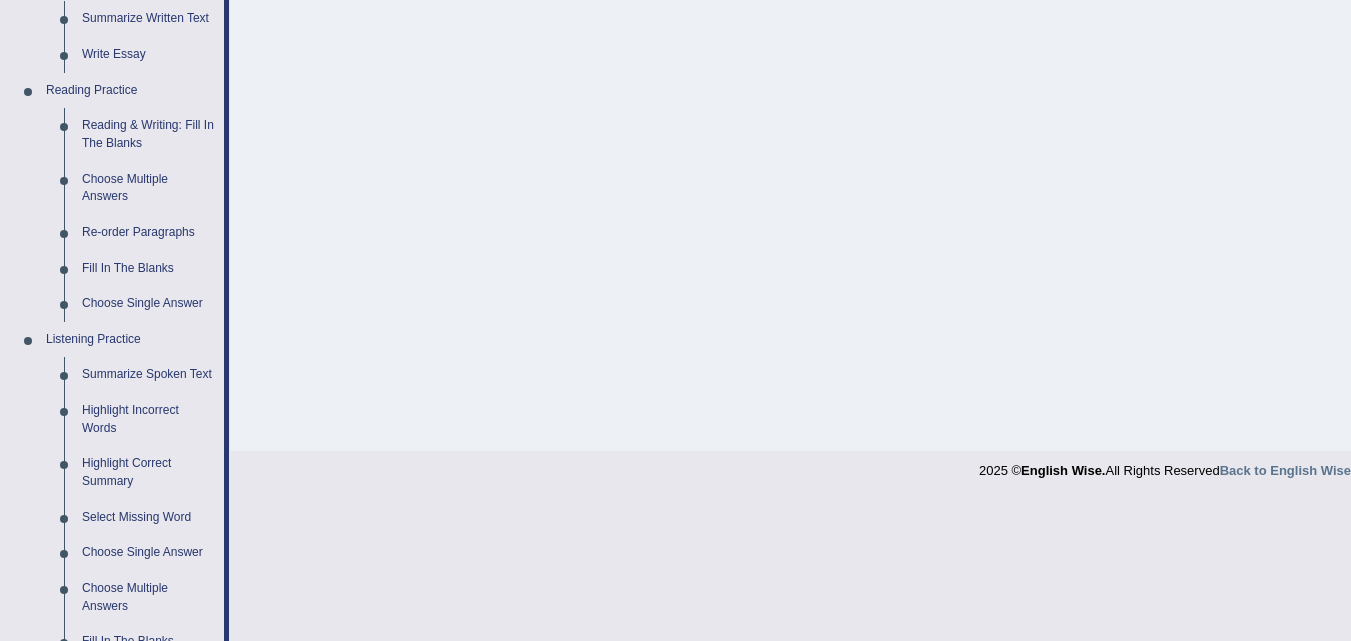 scroll, scrollTop: 552, scrollLeft: 0, axis: vertical 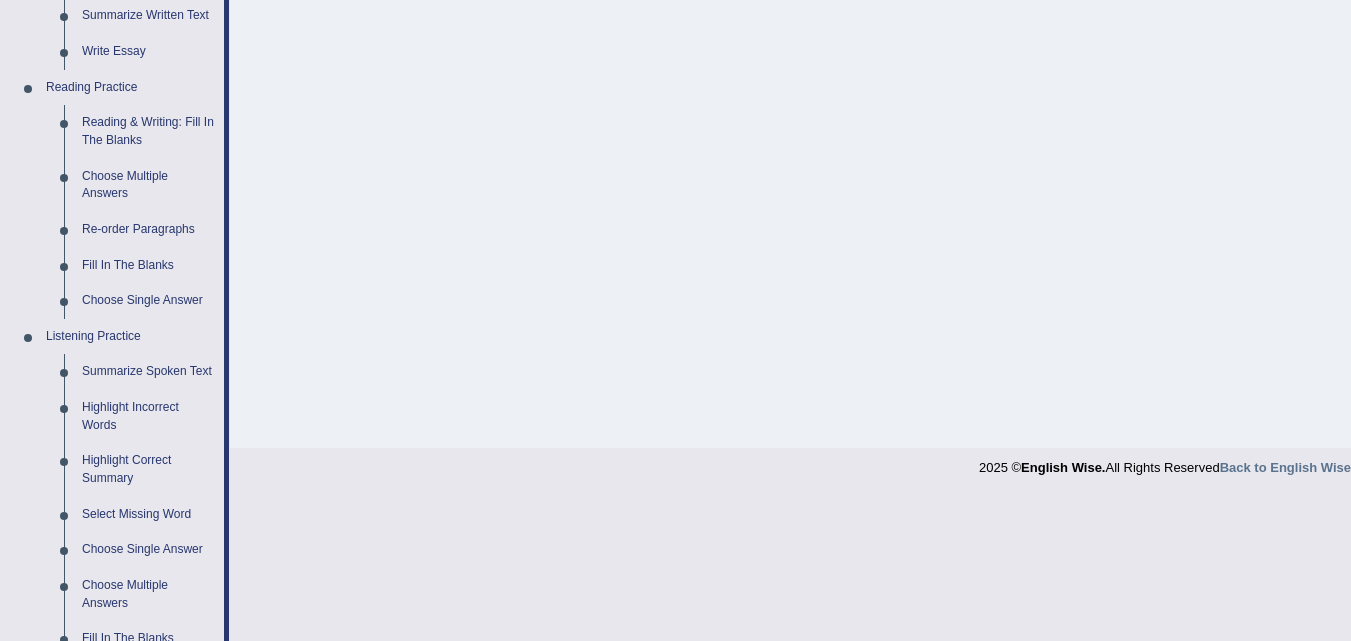 click on "Highlight Correct Summary" at bounding box center [148, 469] 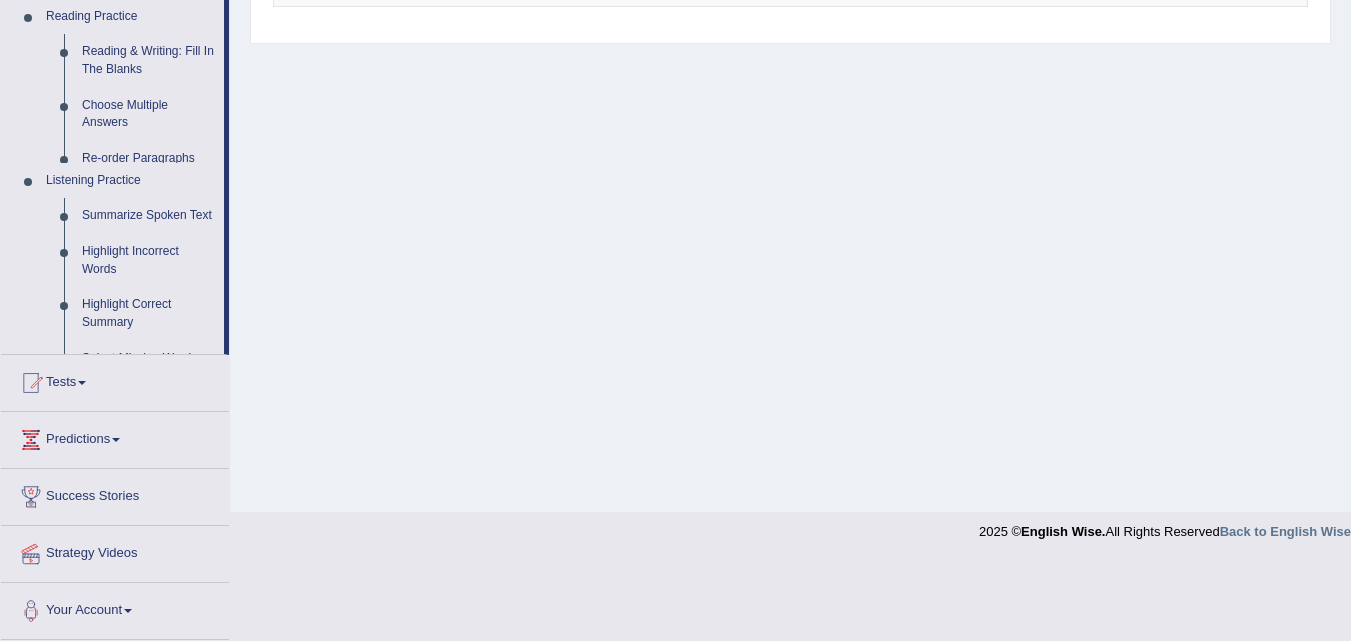 scroll, scrollTop: 409, scrollLeft: 0, axis: vertical 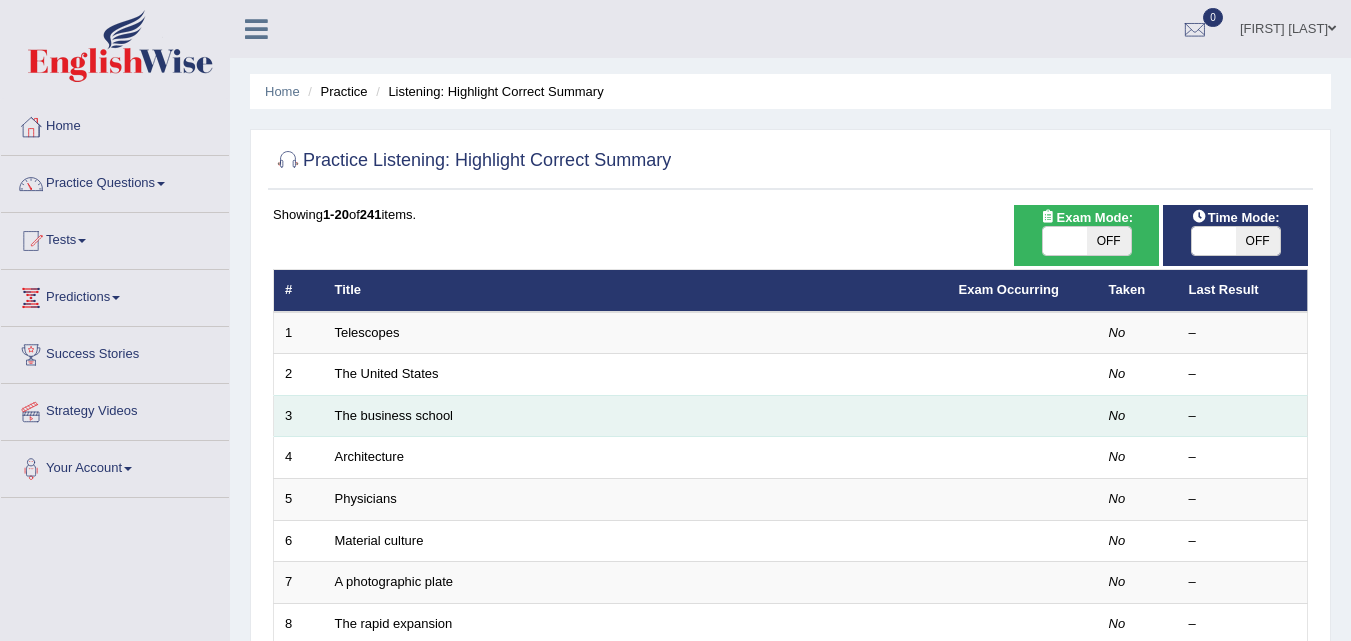 click on "OFF" at bounding box center (1109, 241) 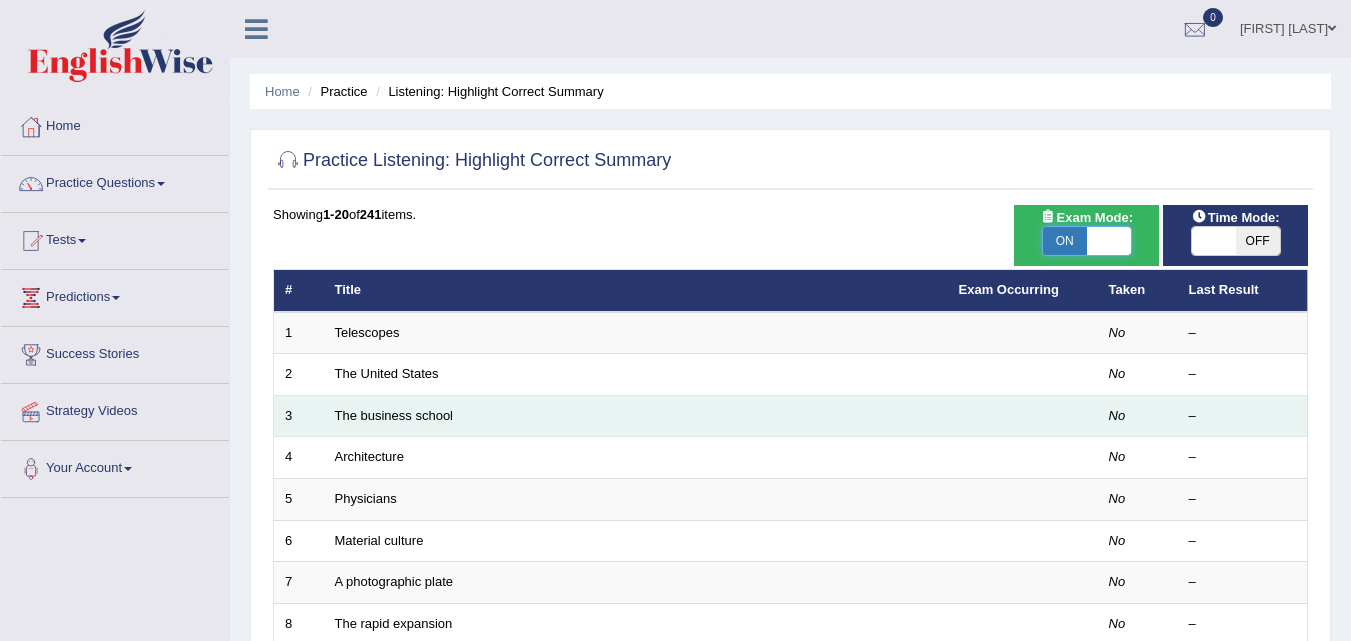 checkbox on "true" 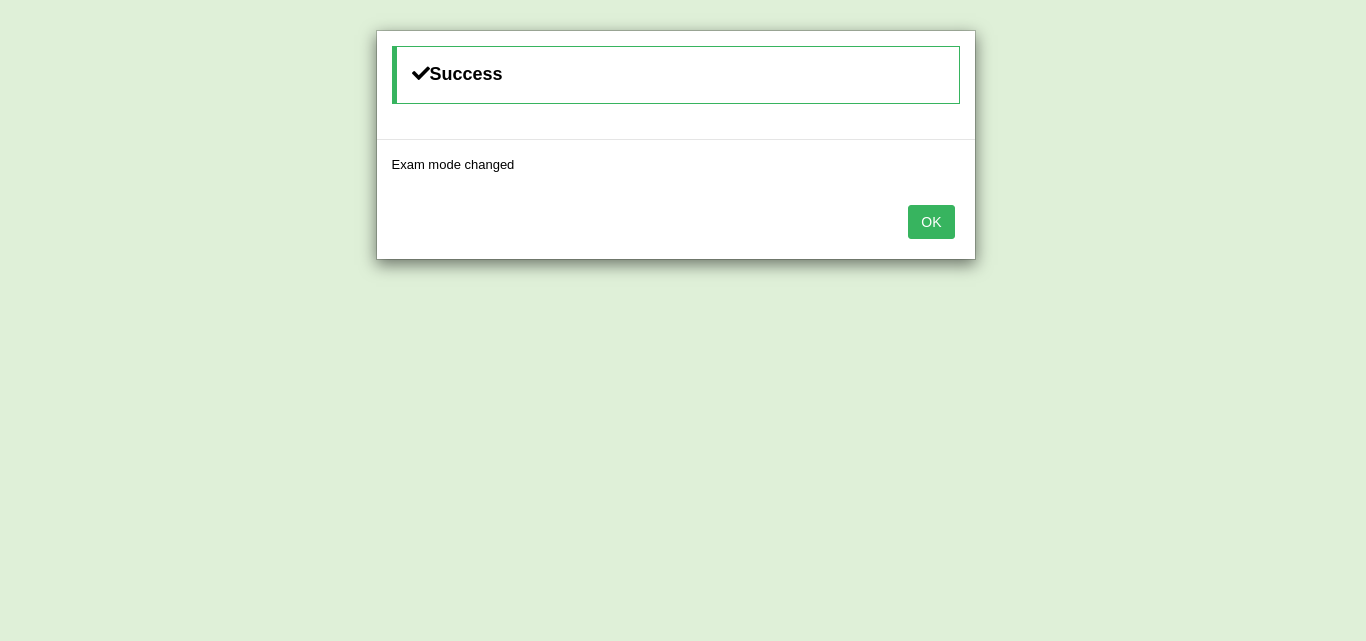 click on "OK" at bounding box center (931, 222) 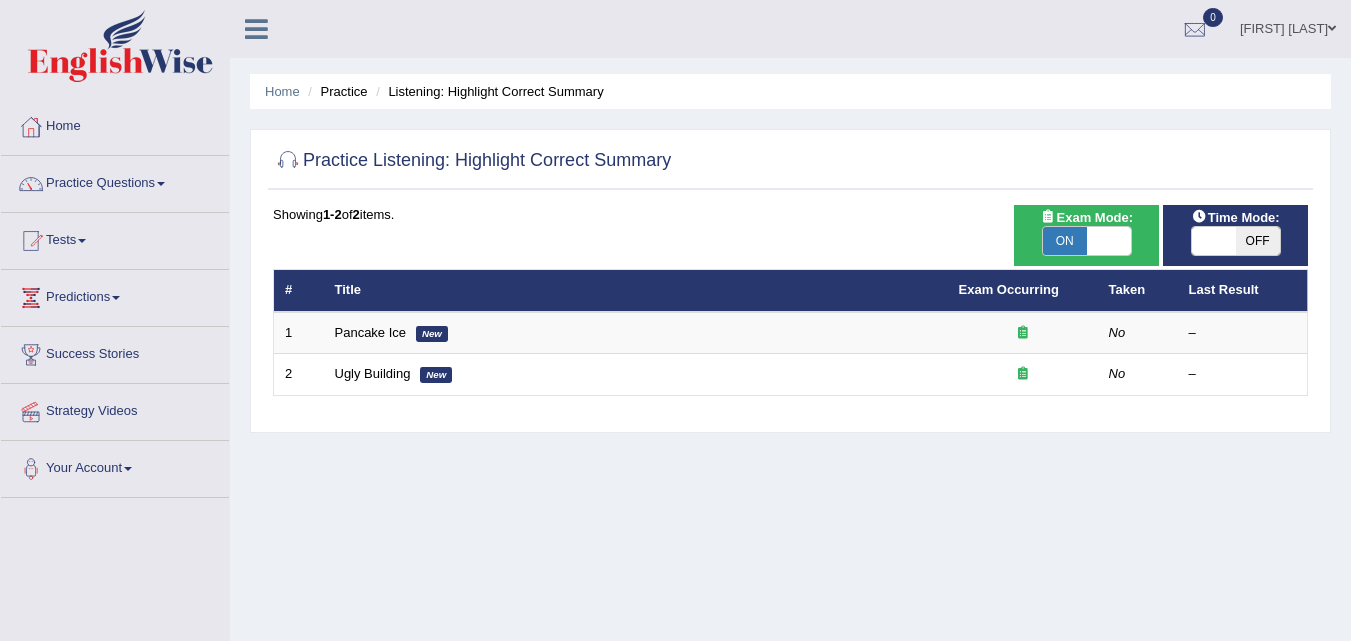 scroll, scrollTop: 0, scrollLeft: 0, axis: both 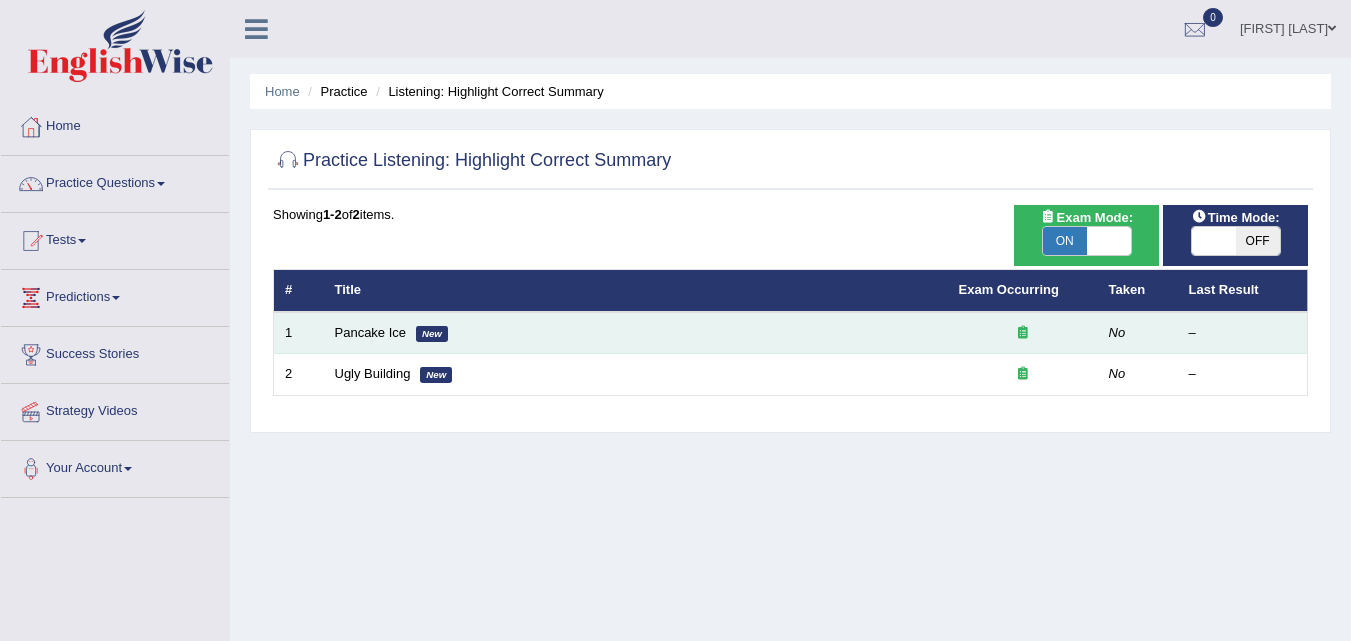 click on "Pancake Ice New" at bounding box center (636, 333) 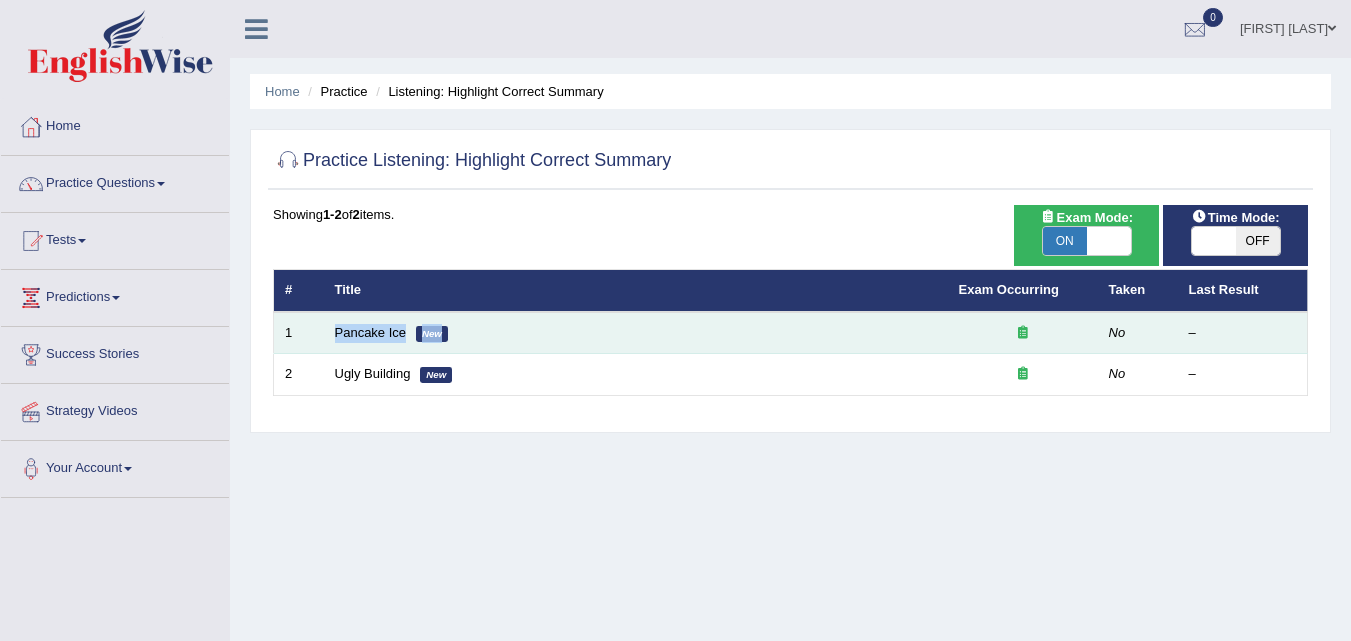 click on "Pancake Ice New" at bounding box center [636, 333] 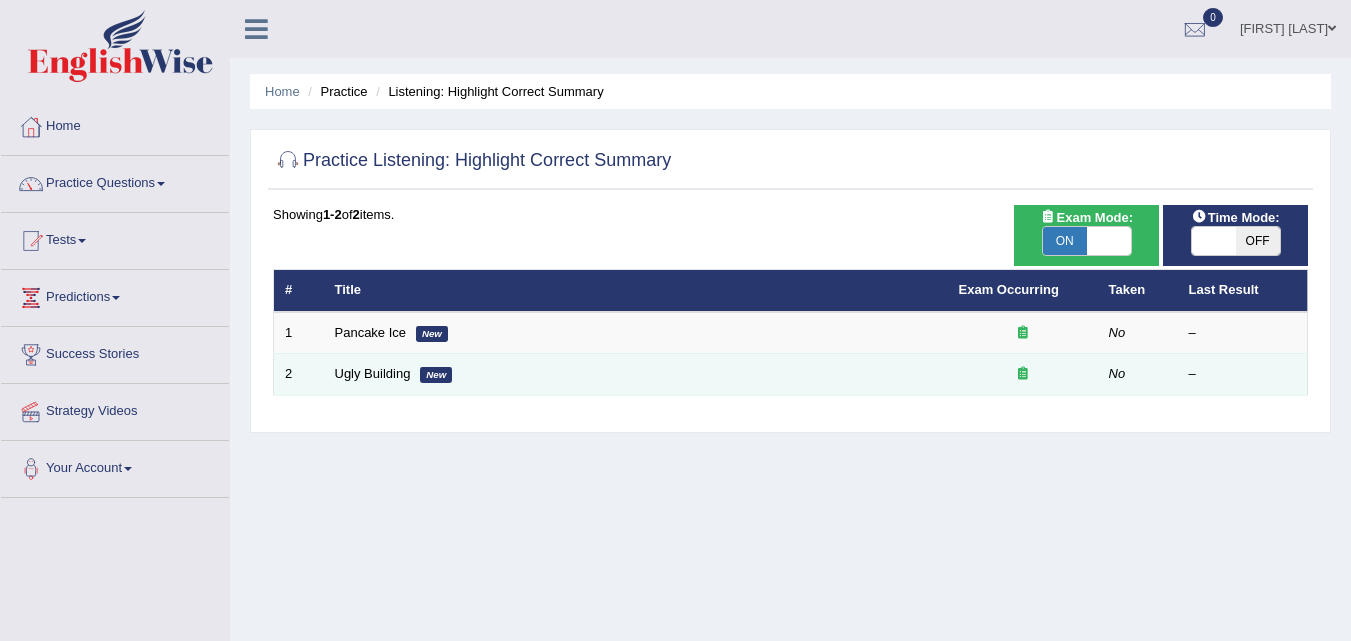 click on "Ugly Building New" at bounding box center [636, 375] 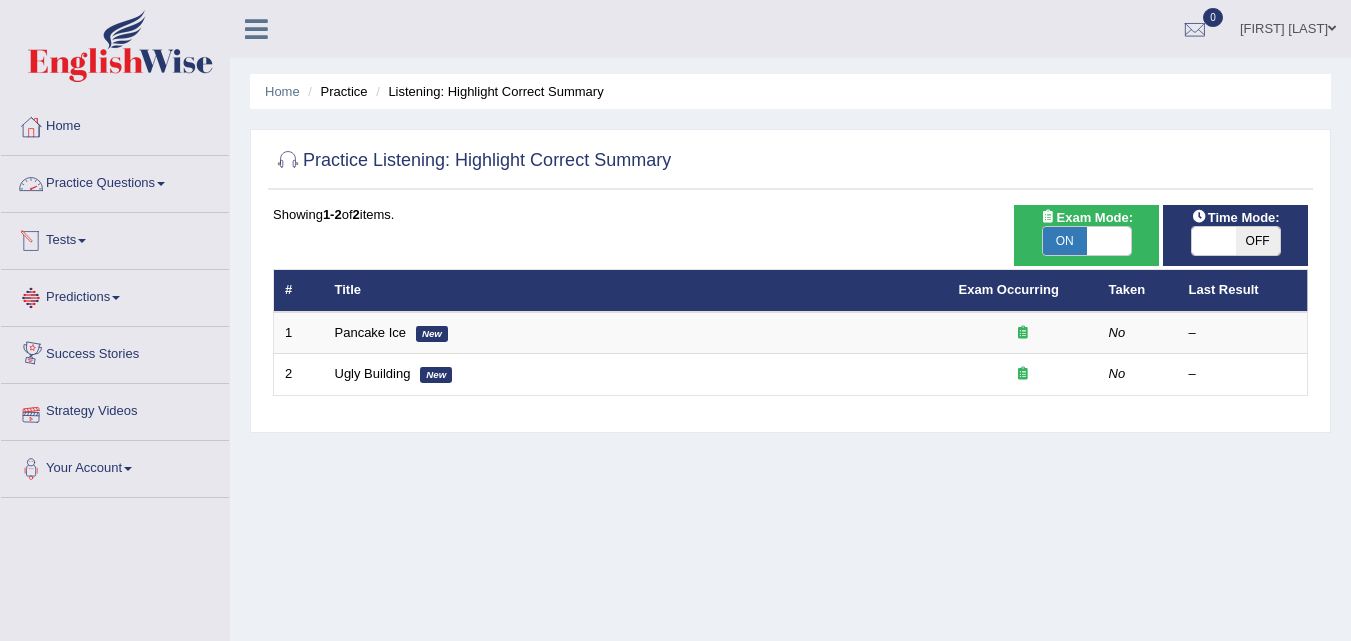 click on "Practice Questions" at bounding box center (115, 181) 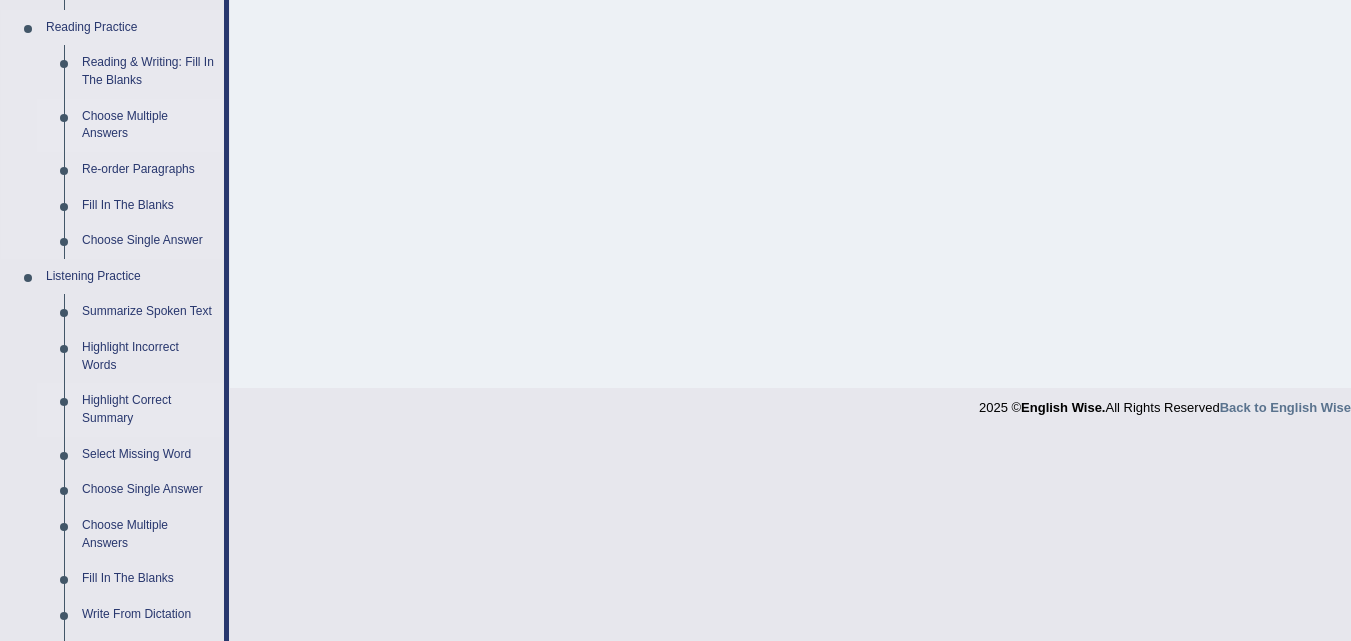 scroll, scrollTop: 625, scrollLeft: 0, axis: vertical 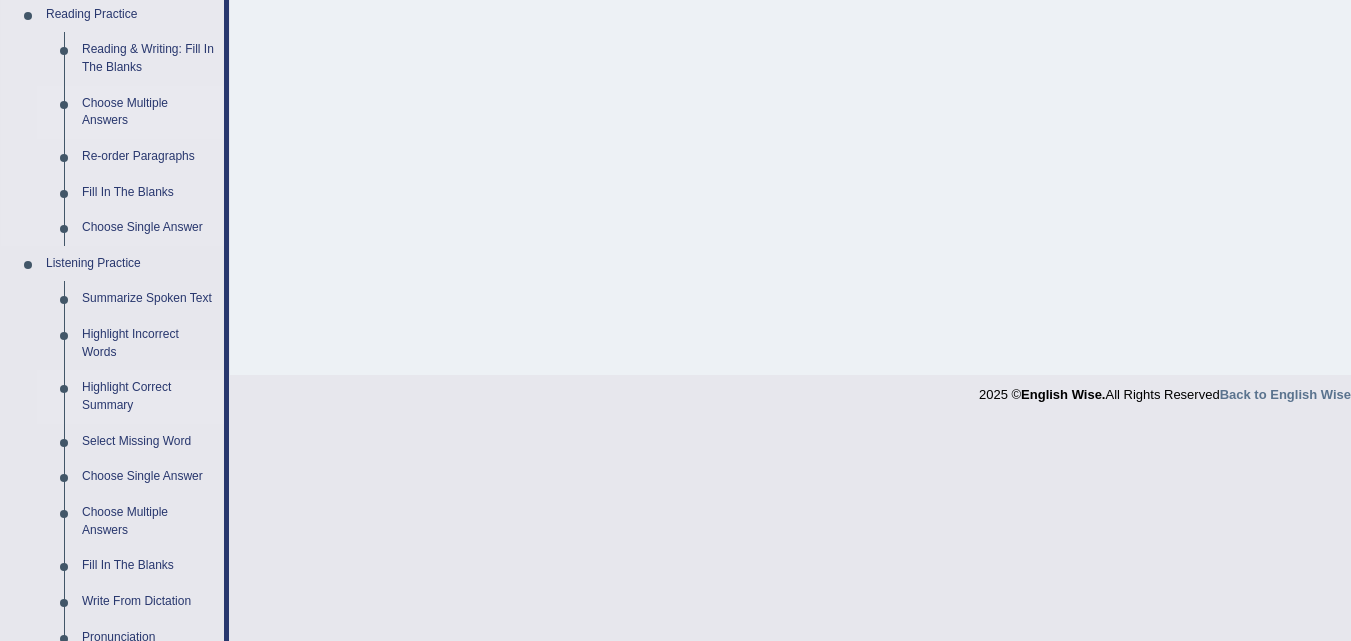 click on "Choose Multiple Answers" at bounding box center (148, 521) 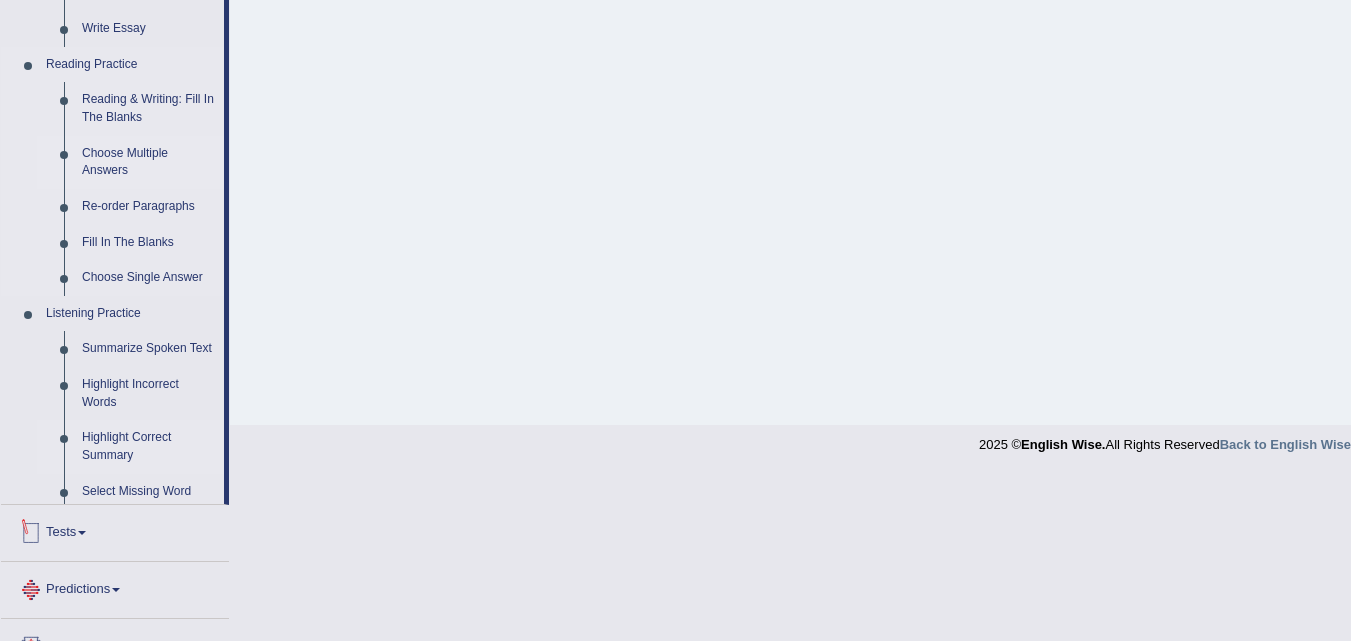scroll, scrollTop: 625, scrollLeft: 0, axis: vertical 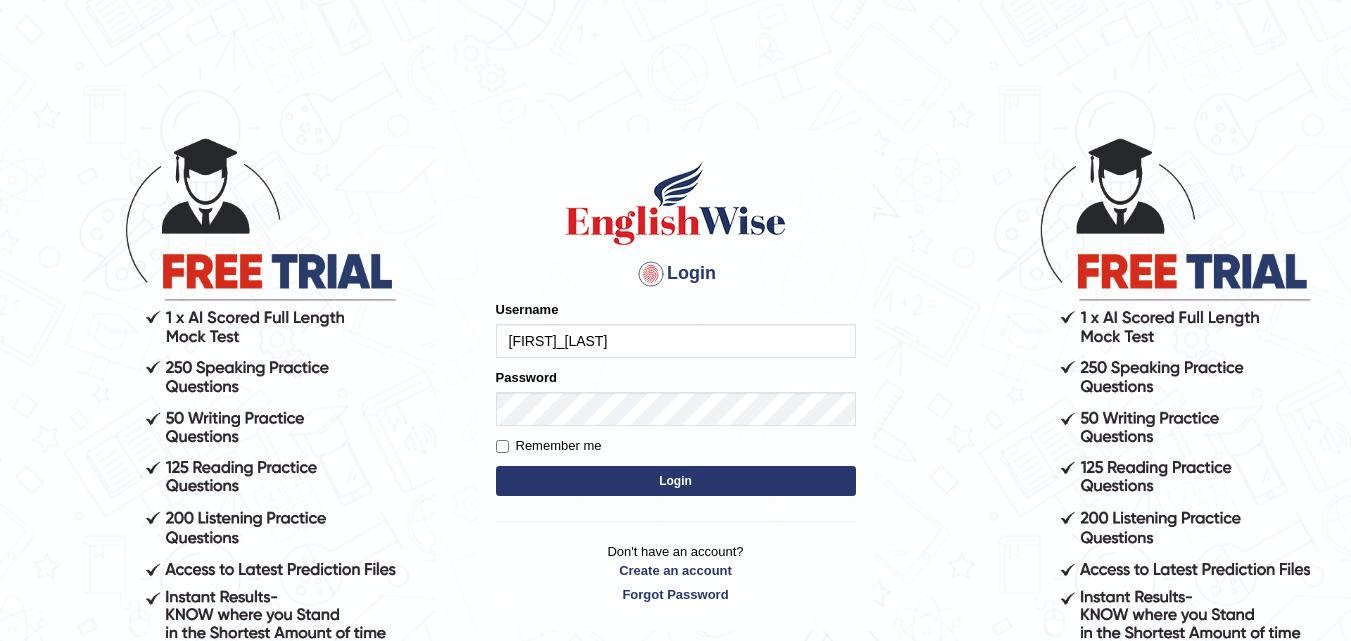 type on "[FIRST]_[LAST]" 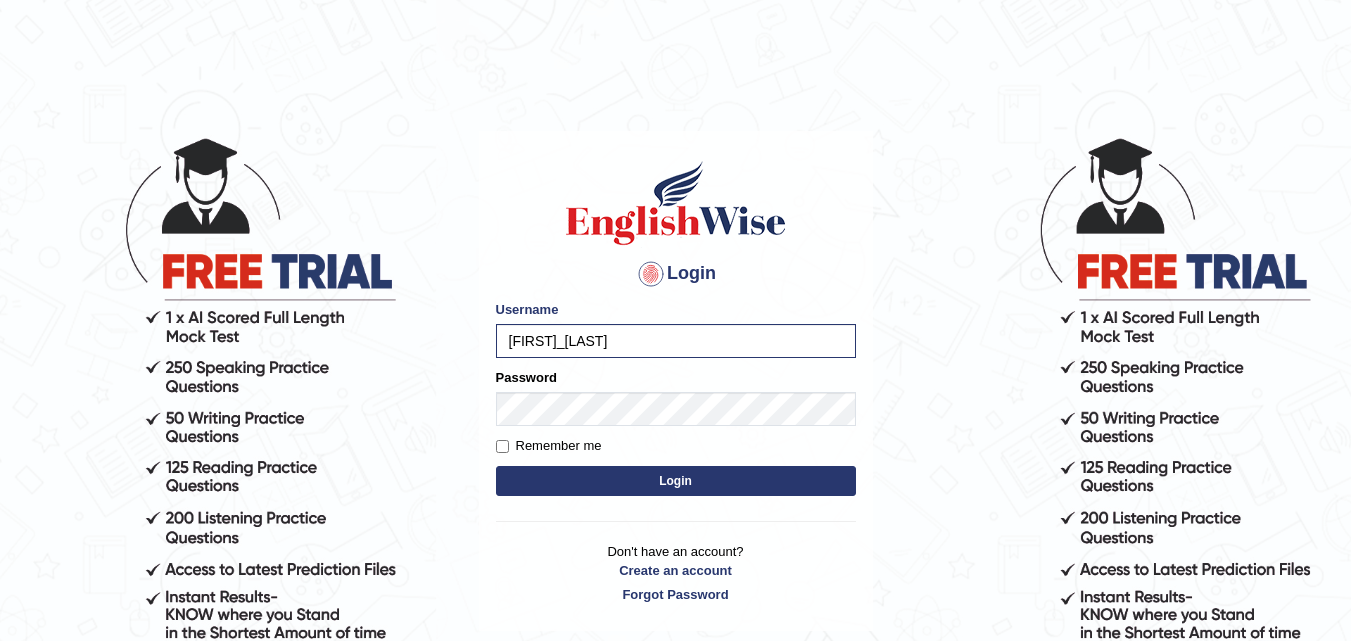 click on "Login" at bounding box center [676, 481] 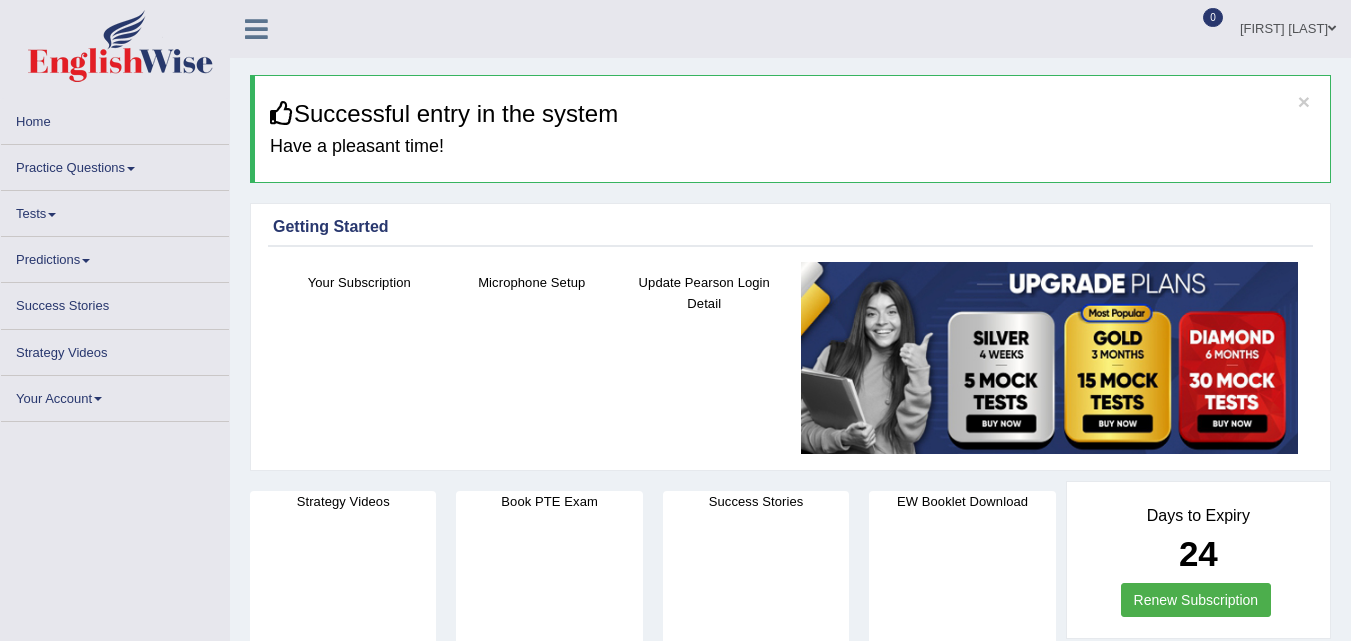 scroll, scrollTop: 0, scrollLeft: 0, axis: both 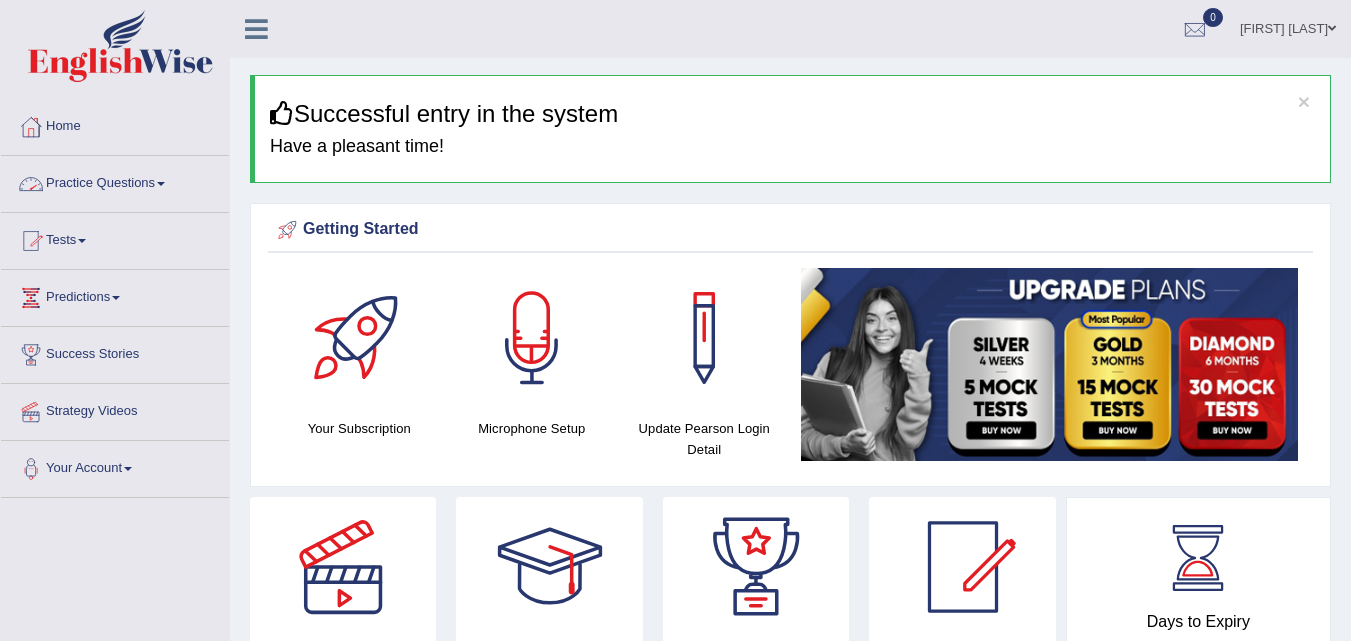 click on "Practice Questions" at bounding box center (115, 181) 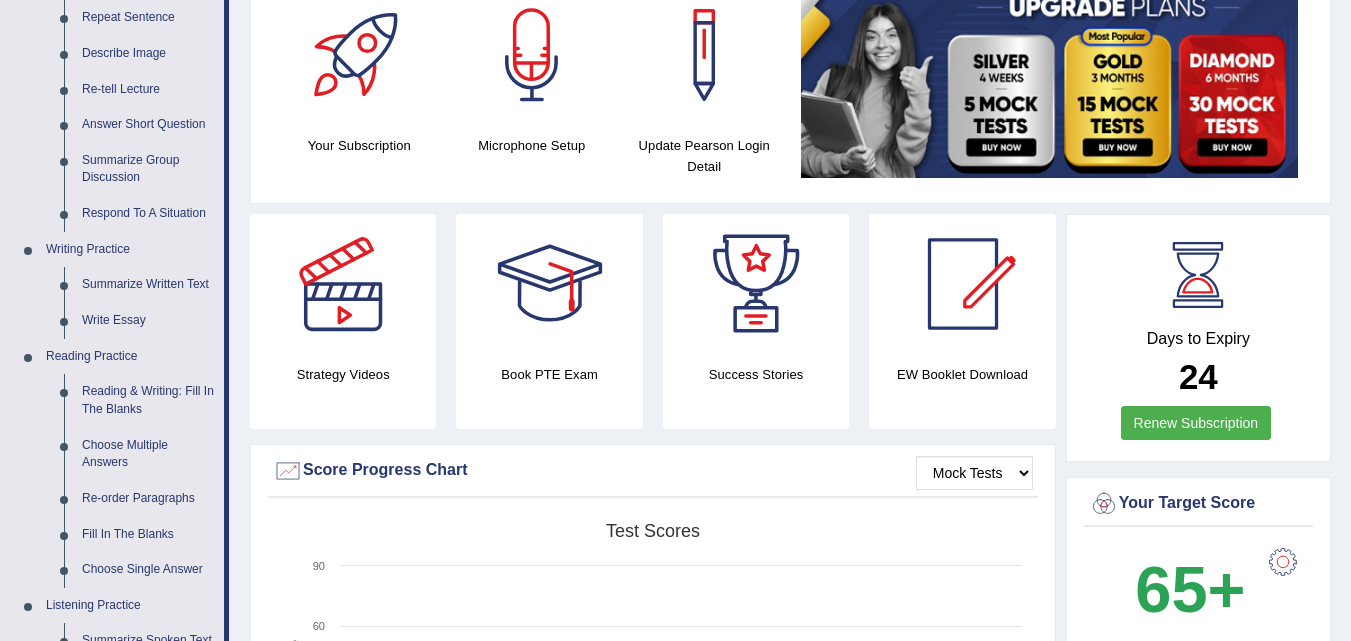scroll, scrollTop: 285, scrollLeft: 0, axis: vertical 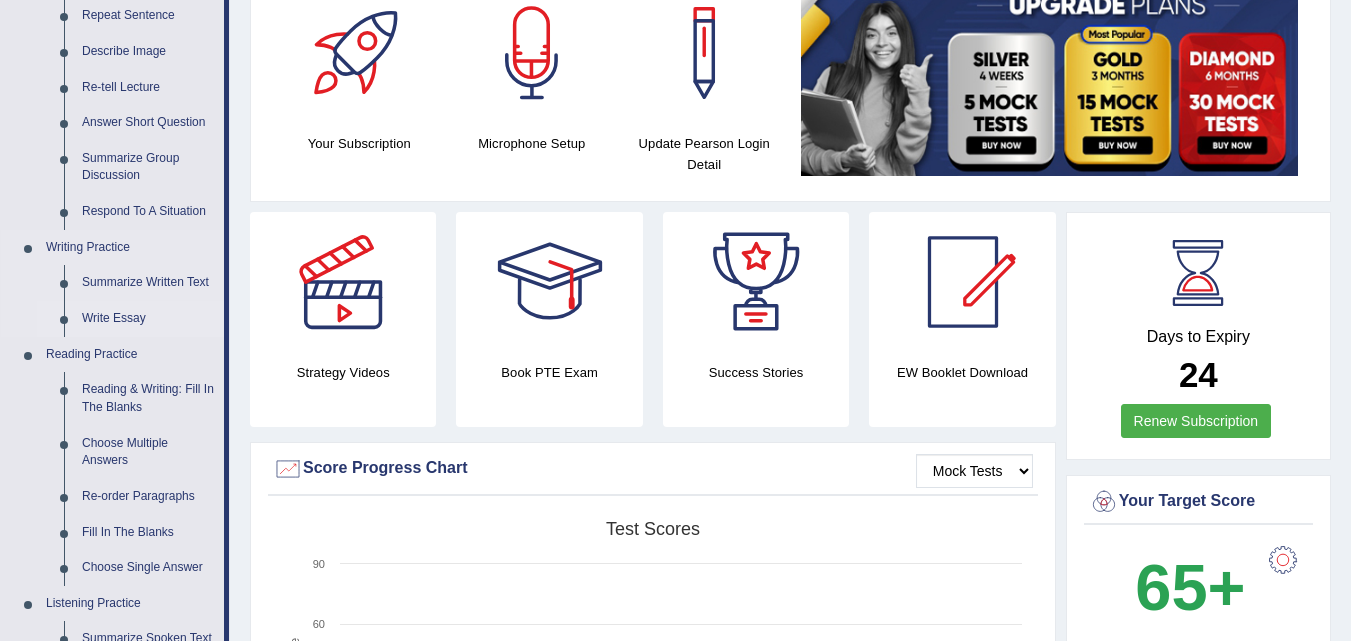 click on "Write Essay" at bounding box center (148, 319) 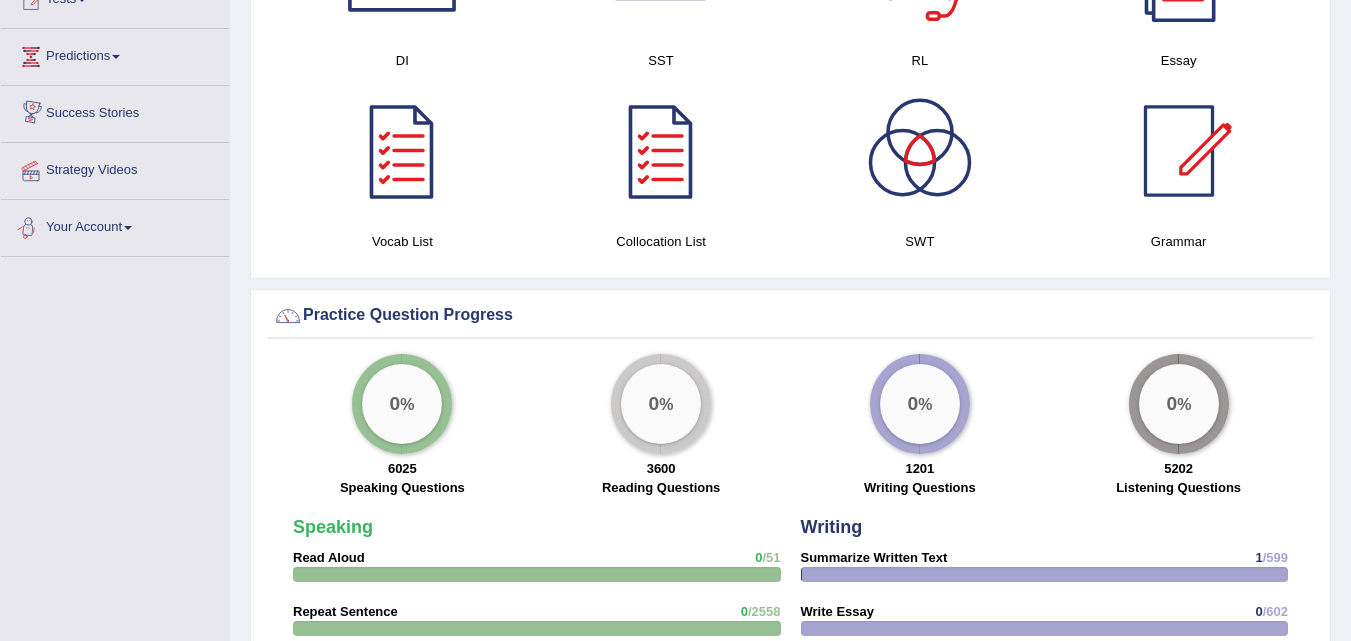 scroll, scrollTop: 1238, scrollLeft: 0, axis: vertical 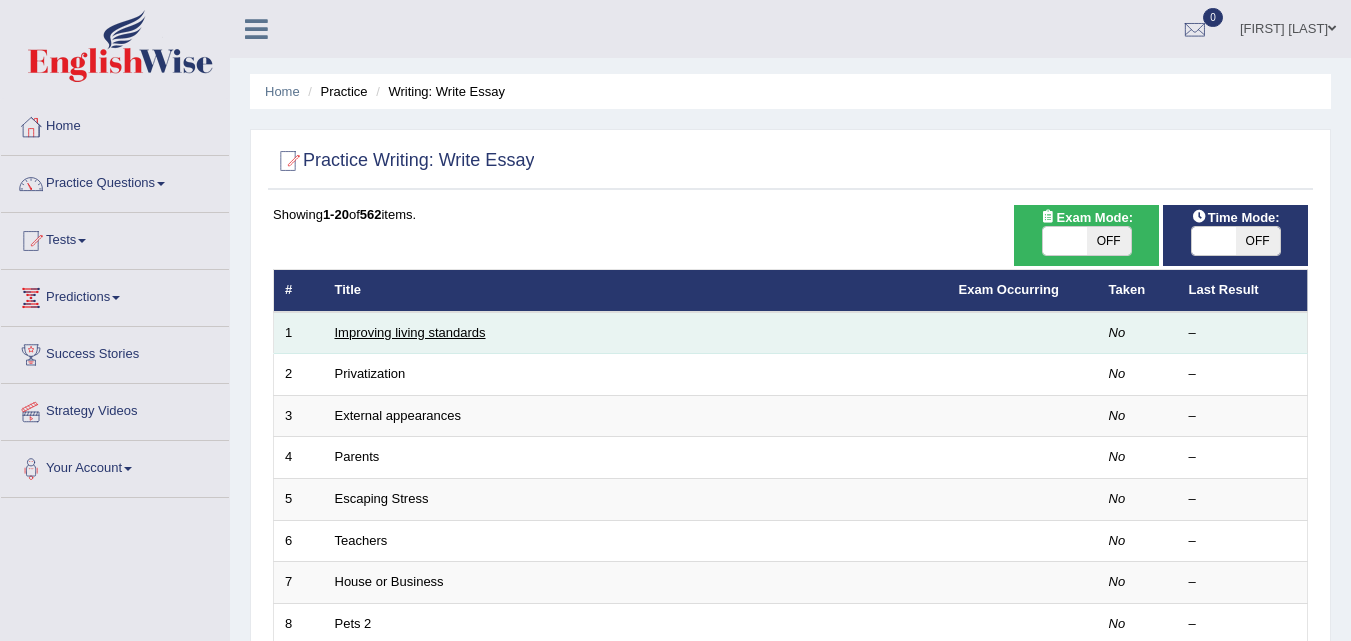 click on "Improving living standards" at bounding box center [410, 332] 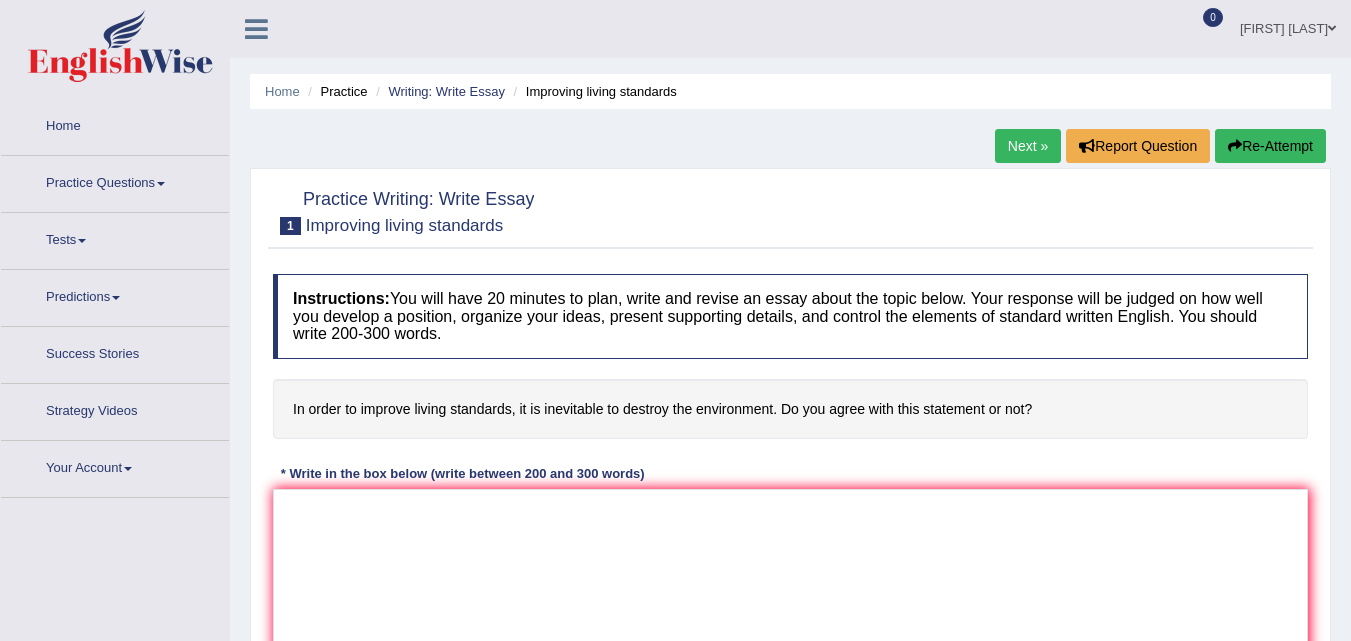 scroll, scrollTop: 0, scrollLeft: 0, axis: both 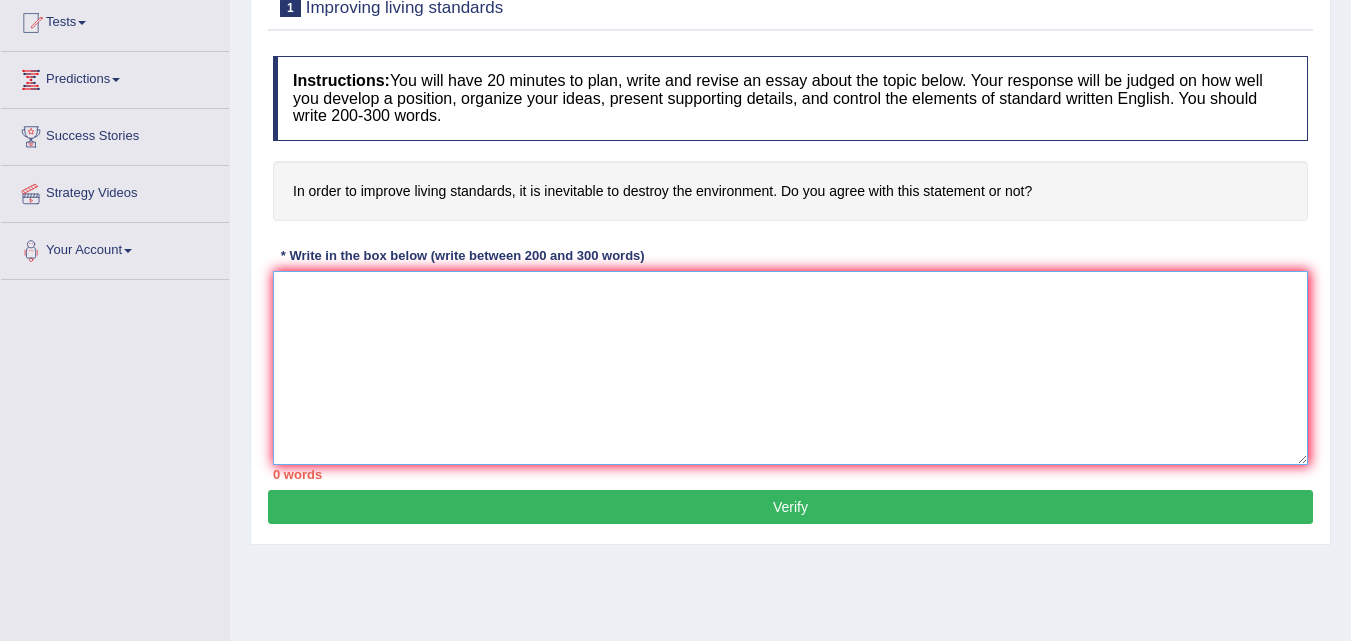 click at bounding box center (790, 368) 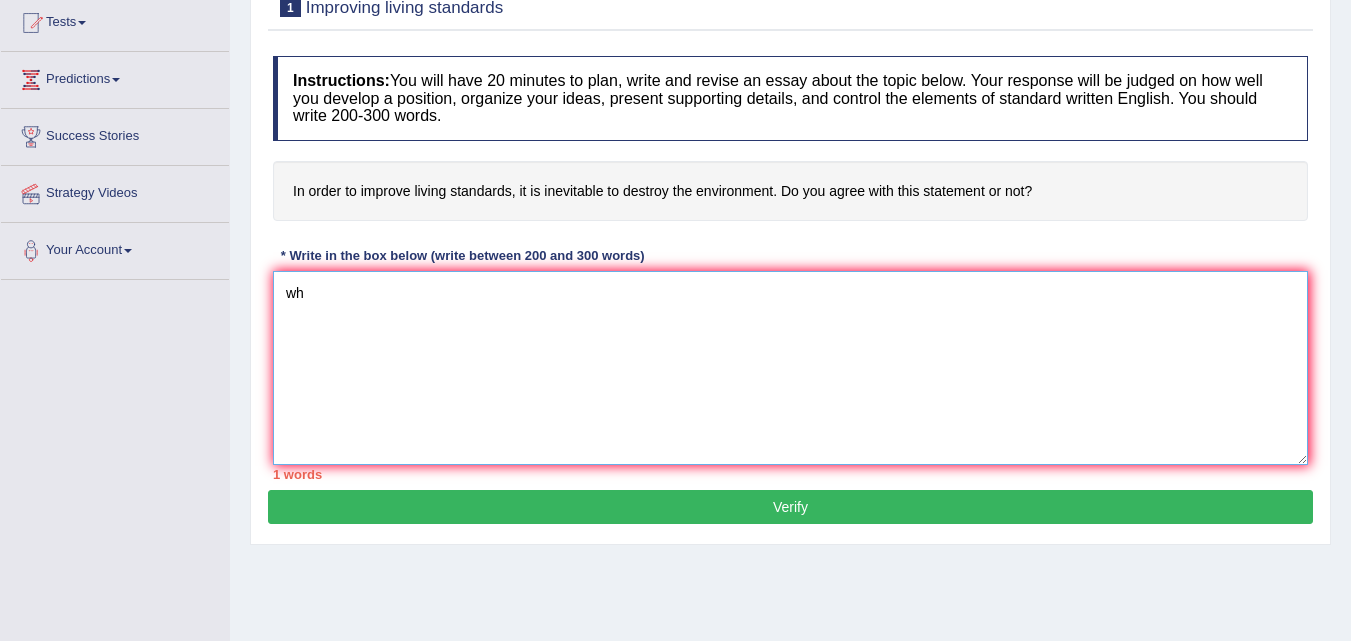 type on "w" 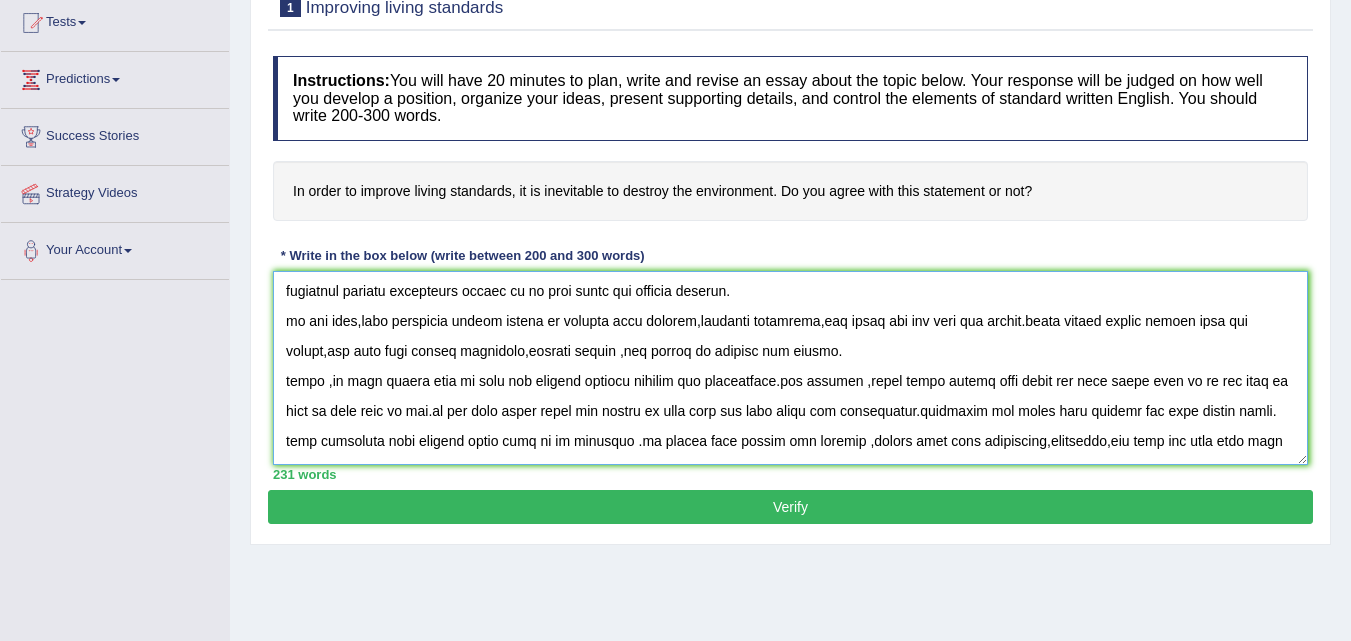 scroll, scrollTop: 0, scrollLeft: 0, axis: both 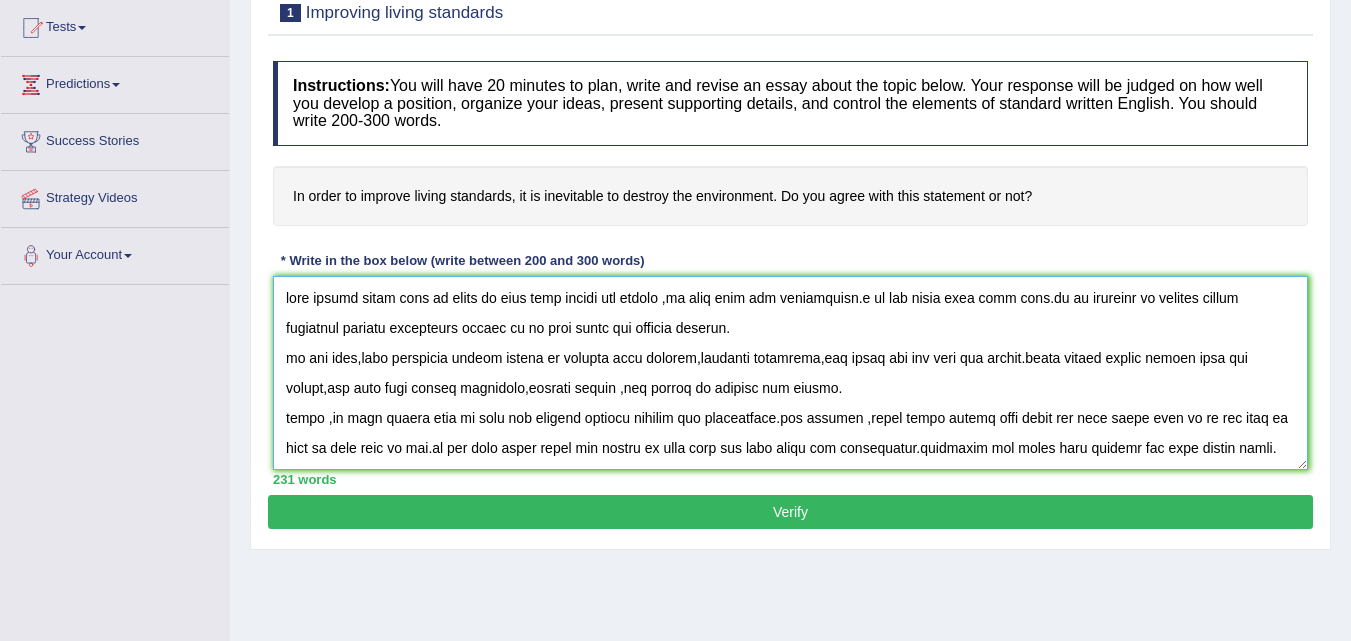 click at bounding box center (790, 373) 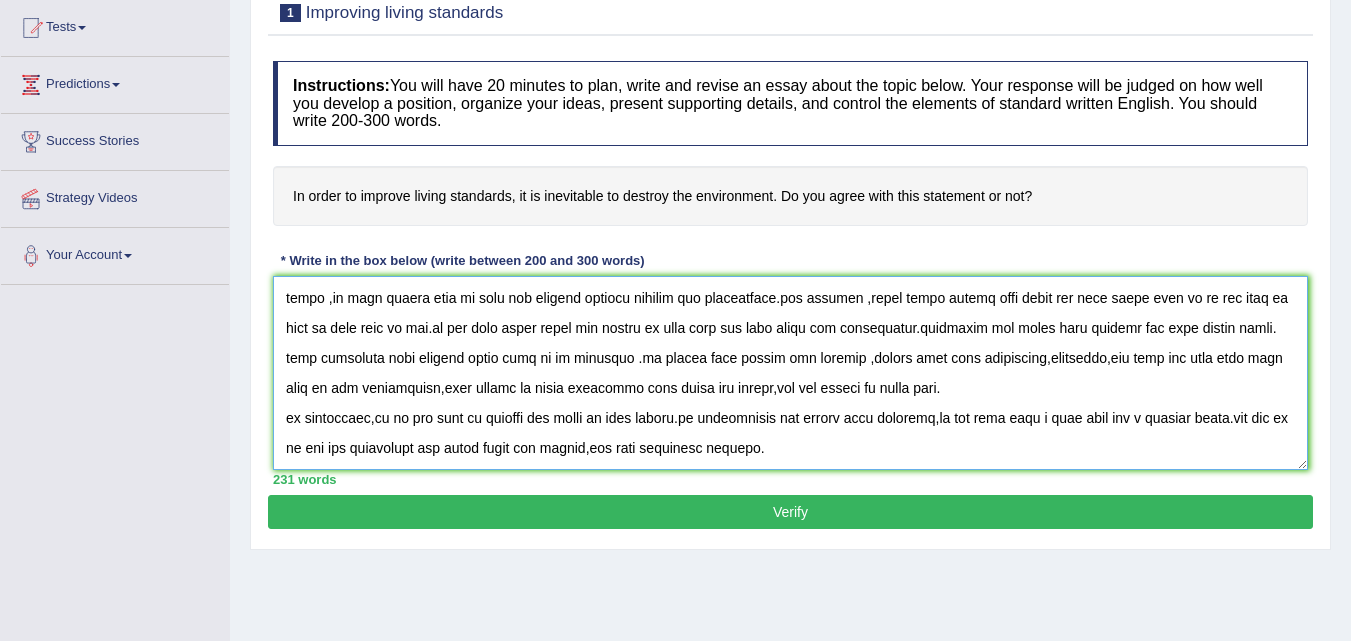 scroll, scrollTop: 150, scrollLeft: 0, axis: vertical 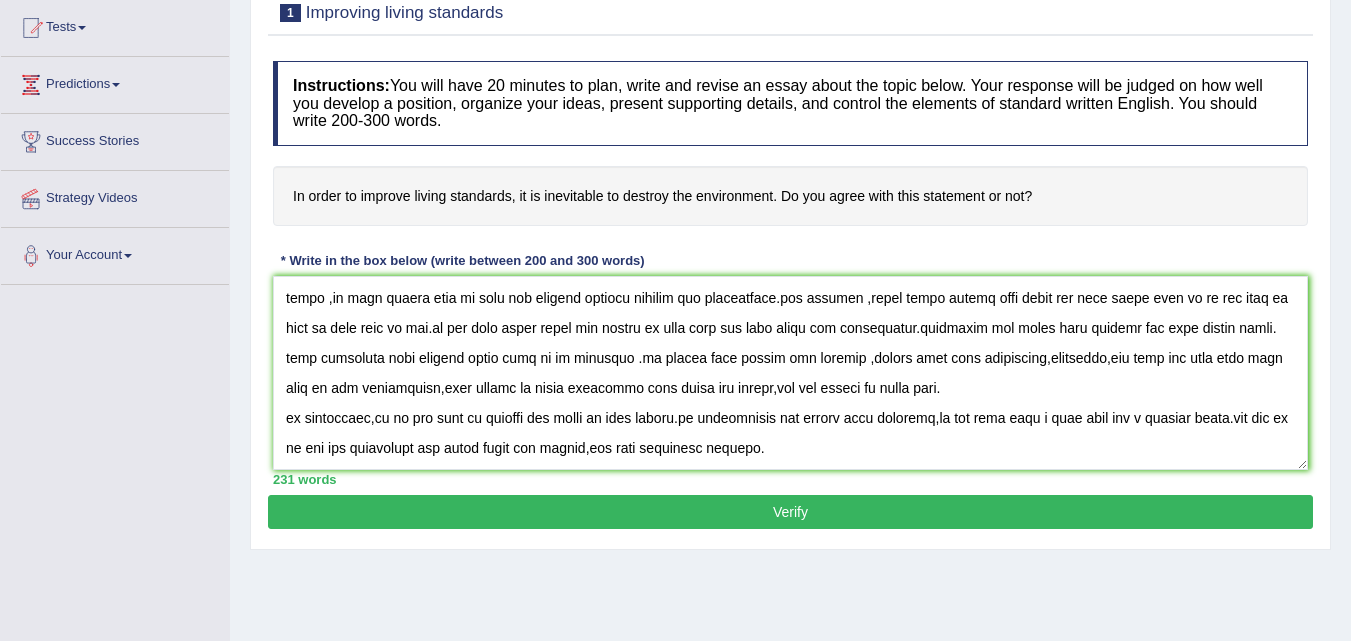 drag, startPoint x: 353, startPoint y: 312, endPoint x: 684, endPoint y: 232, distance: 340.53046 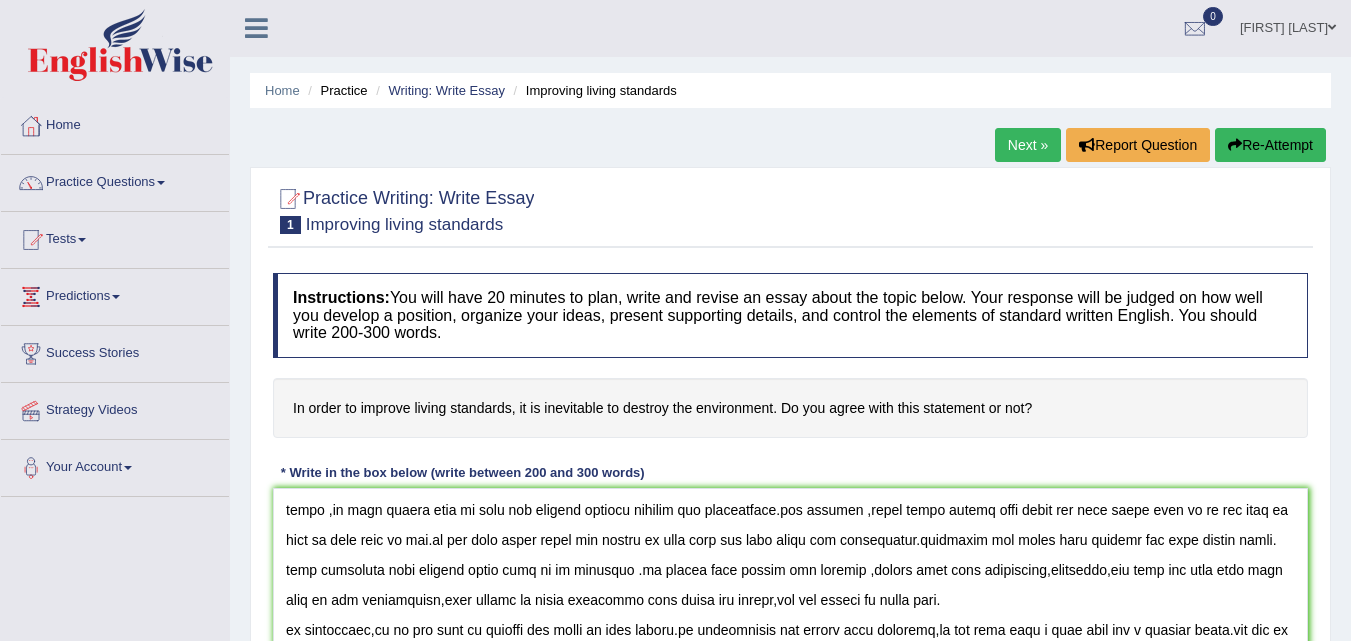 scroll, scrollTop: 0, scrollLeft: 0, axis: both 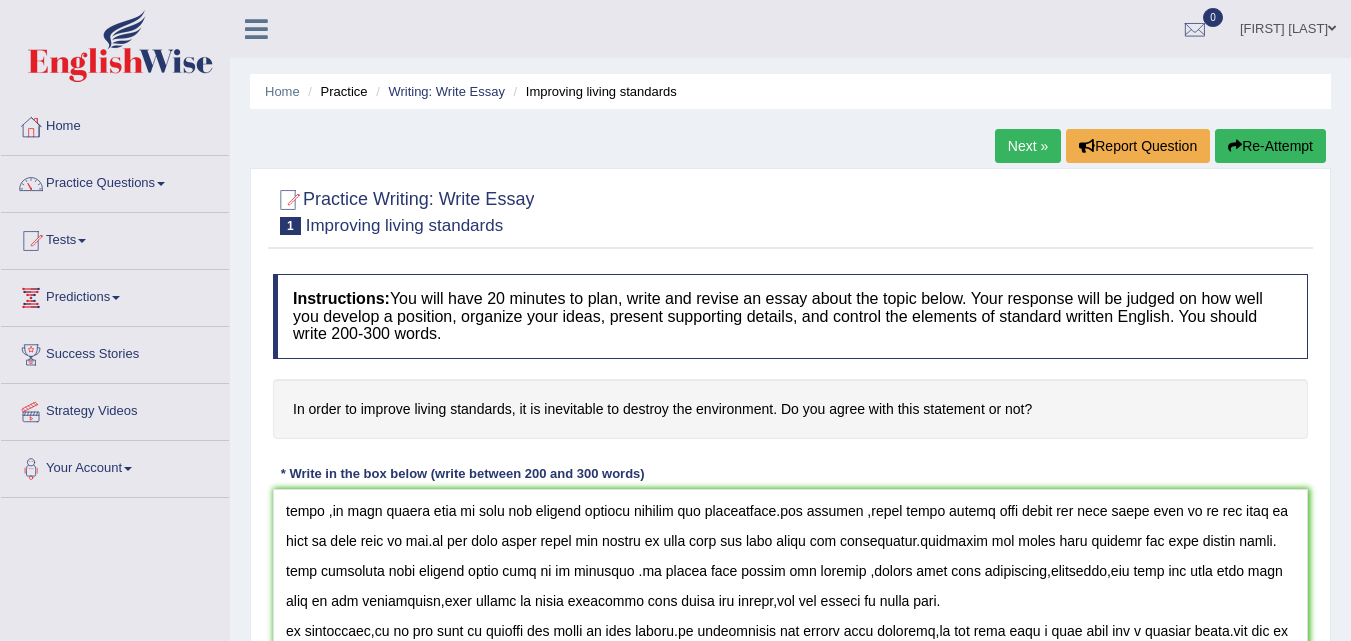 click on "Next »" at bounding box center (1028, 146) 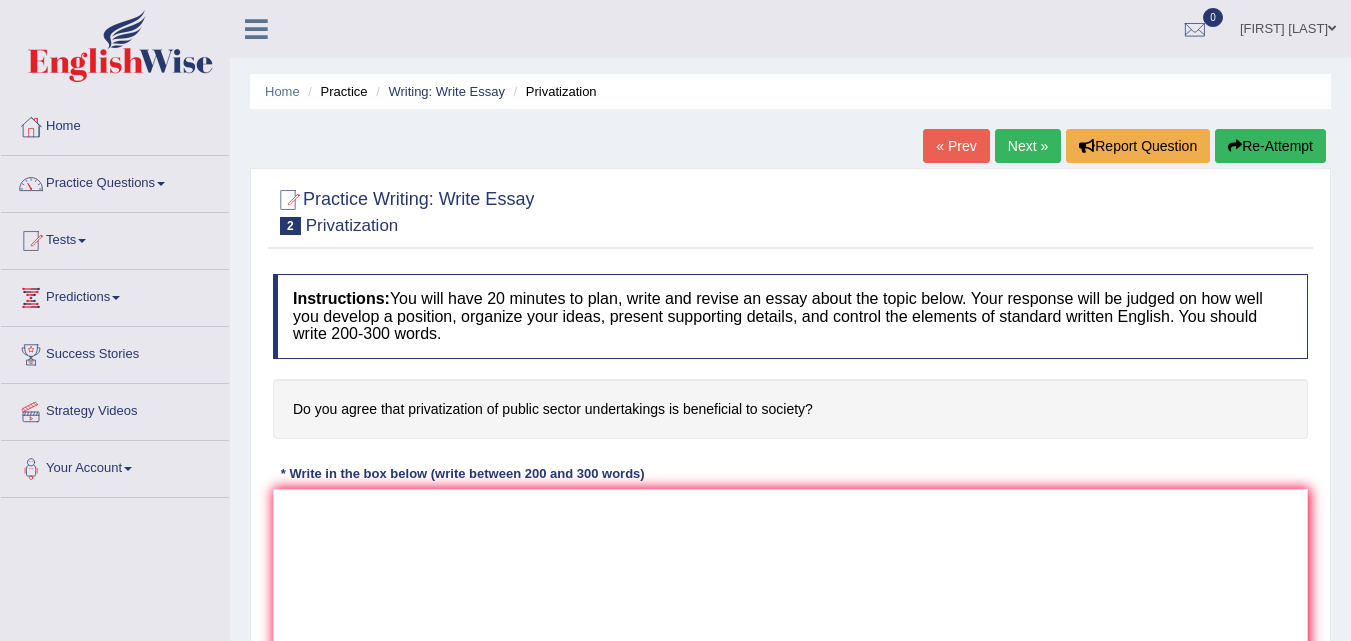 scroll, scrollTop: 0, scrollLeft: 0, axis: both 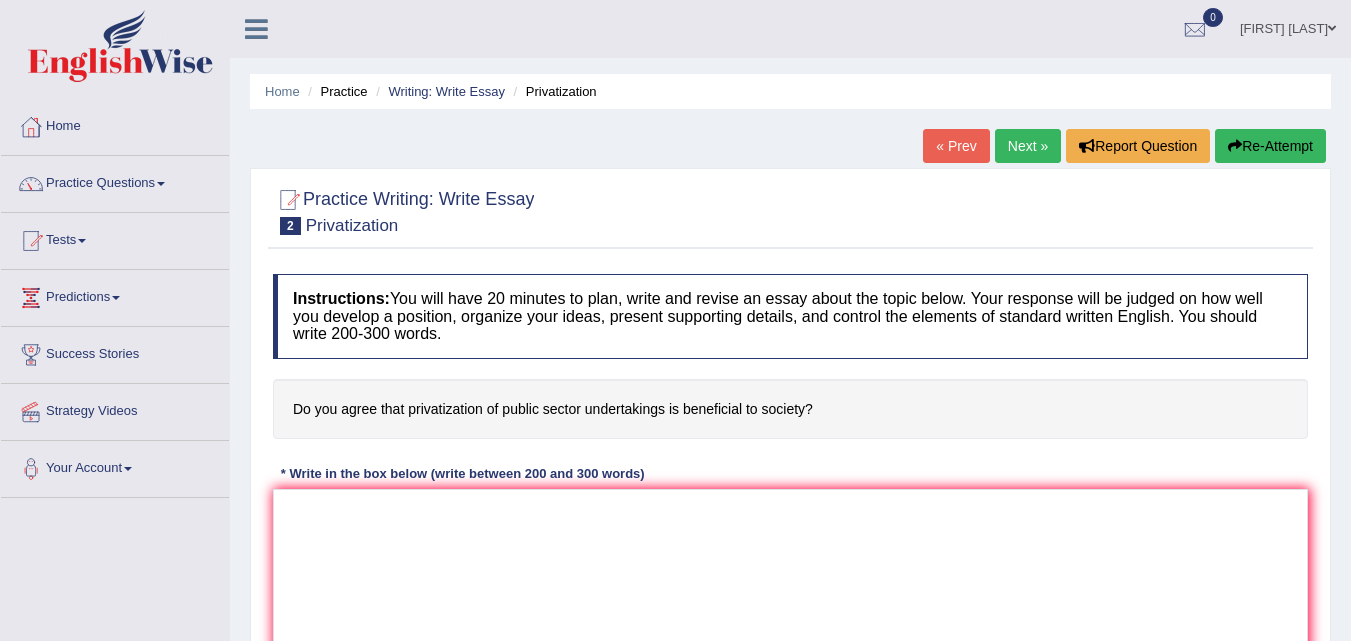 click on "Next »" at bounding box center (1028, 146) 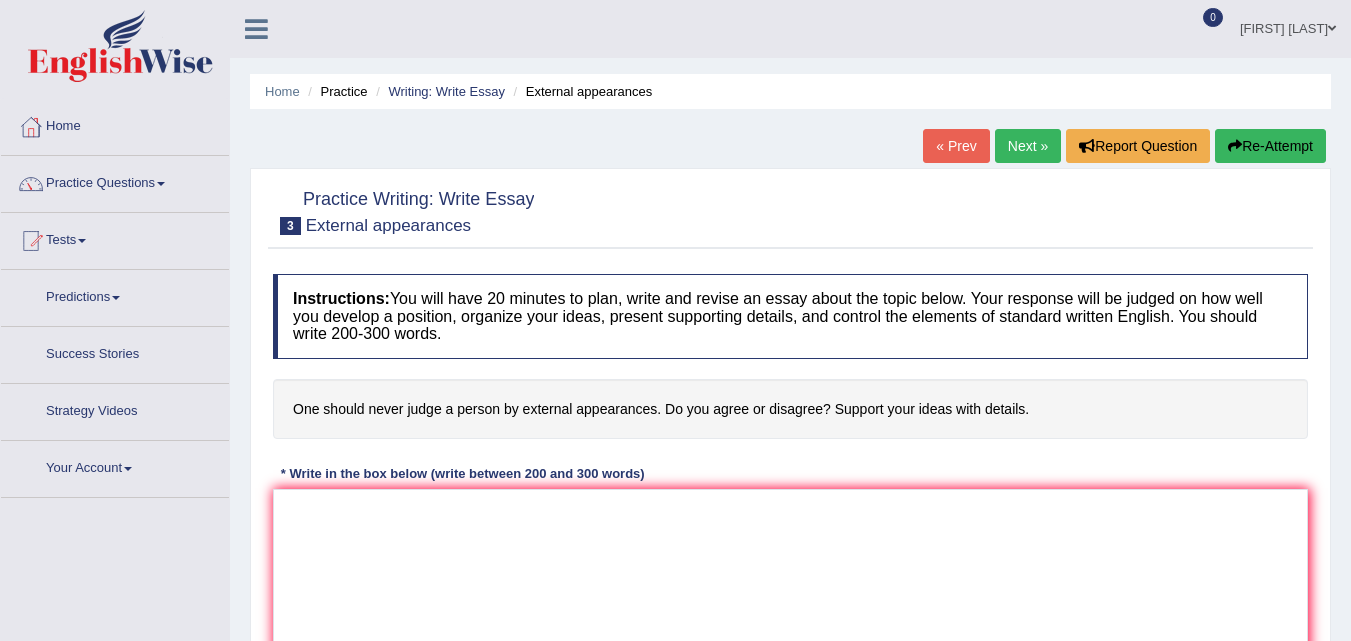 scroll, scrollTop: 0, scrollLeft: 0, axis: both 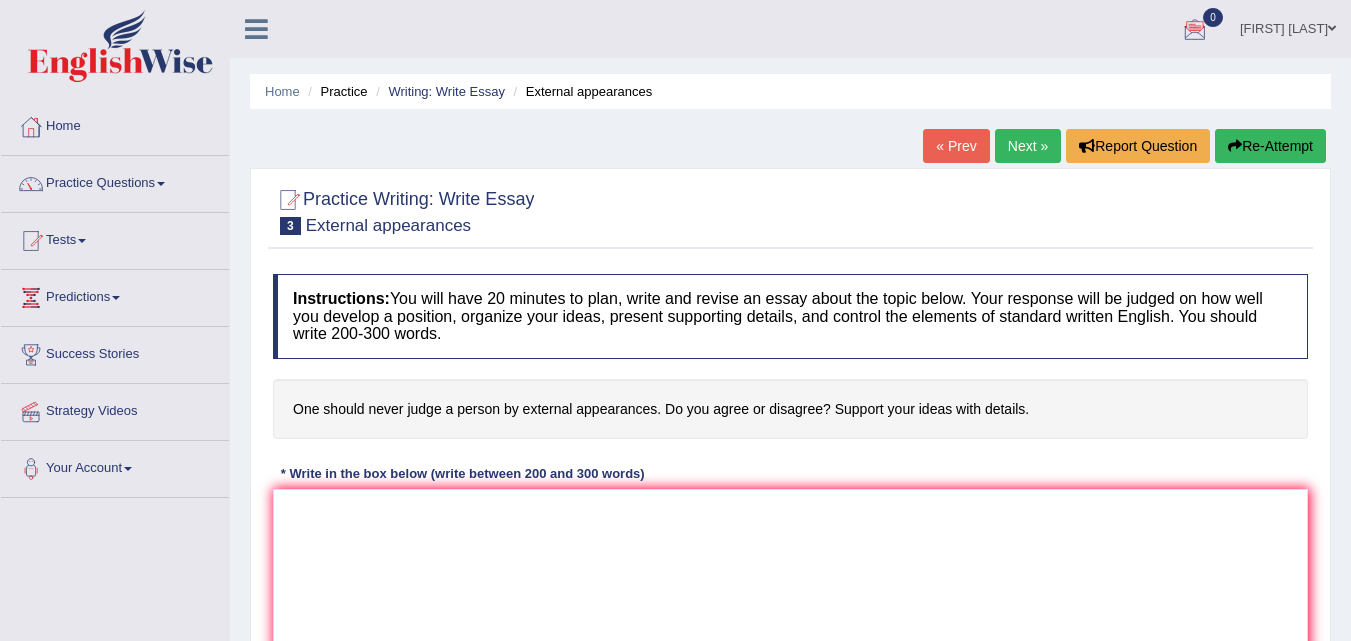 click on "Next »" at bounding box center [1028, 146] 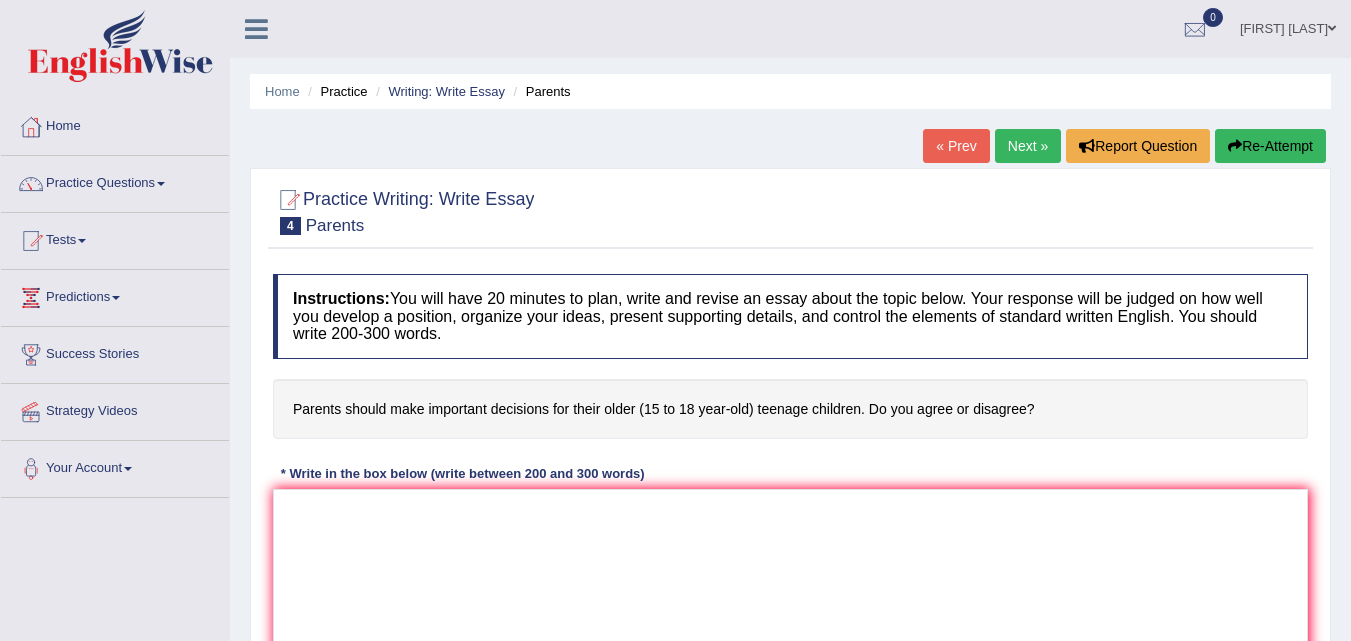 scroll, scrollTop: 0, scrollLeft: 0, axis: both 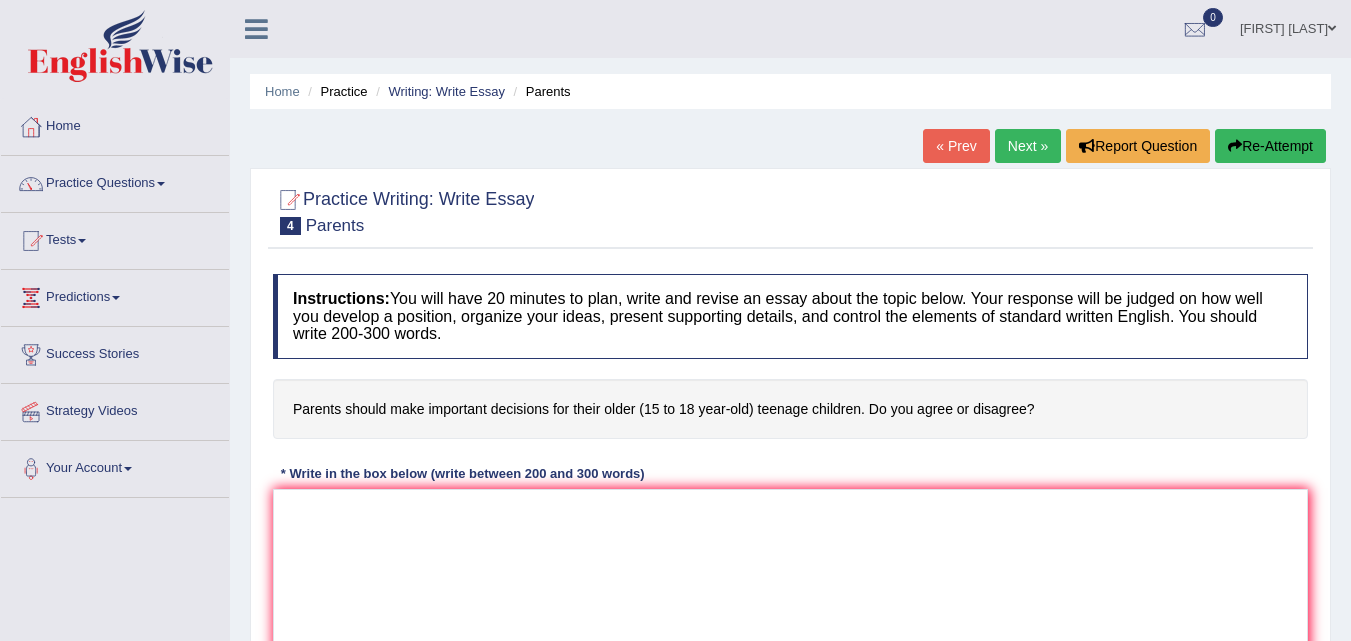 click on "Next »" at bounding box center (1028, 146) 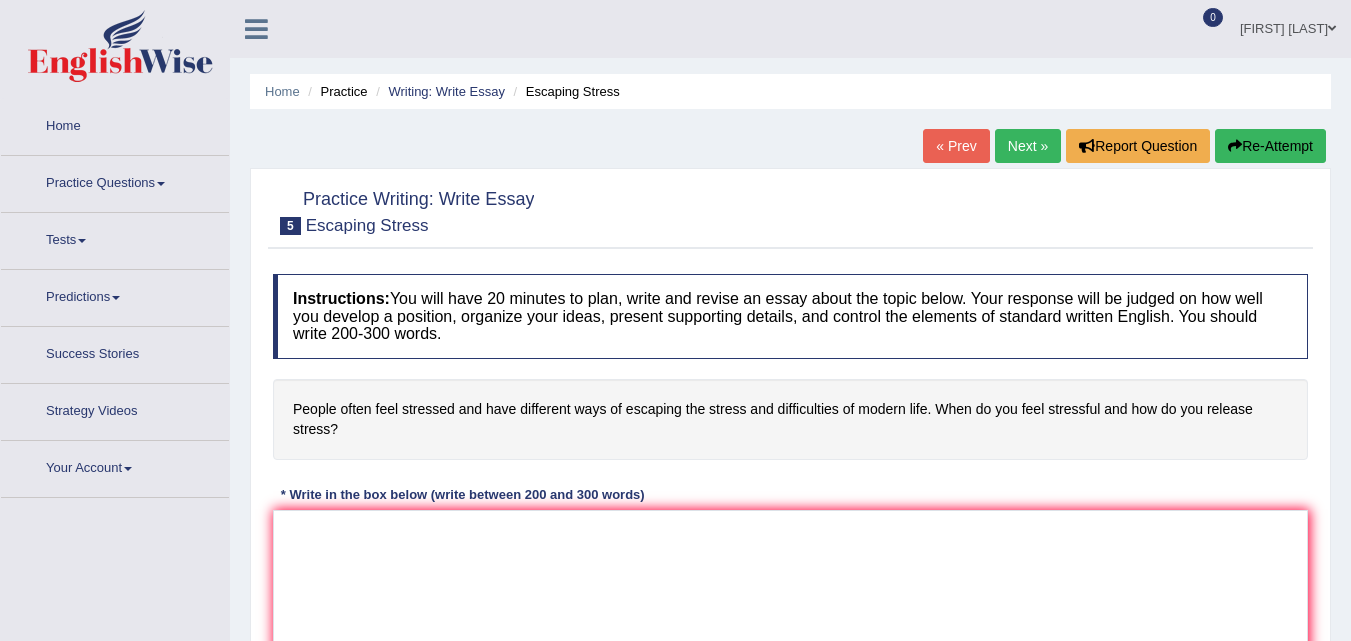 scroll, scrollTop: 0, scrollLeft: 0, axis: both 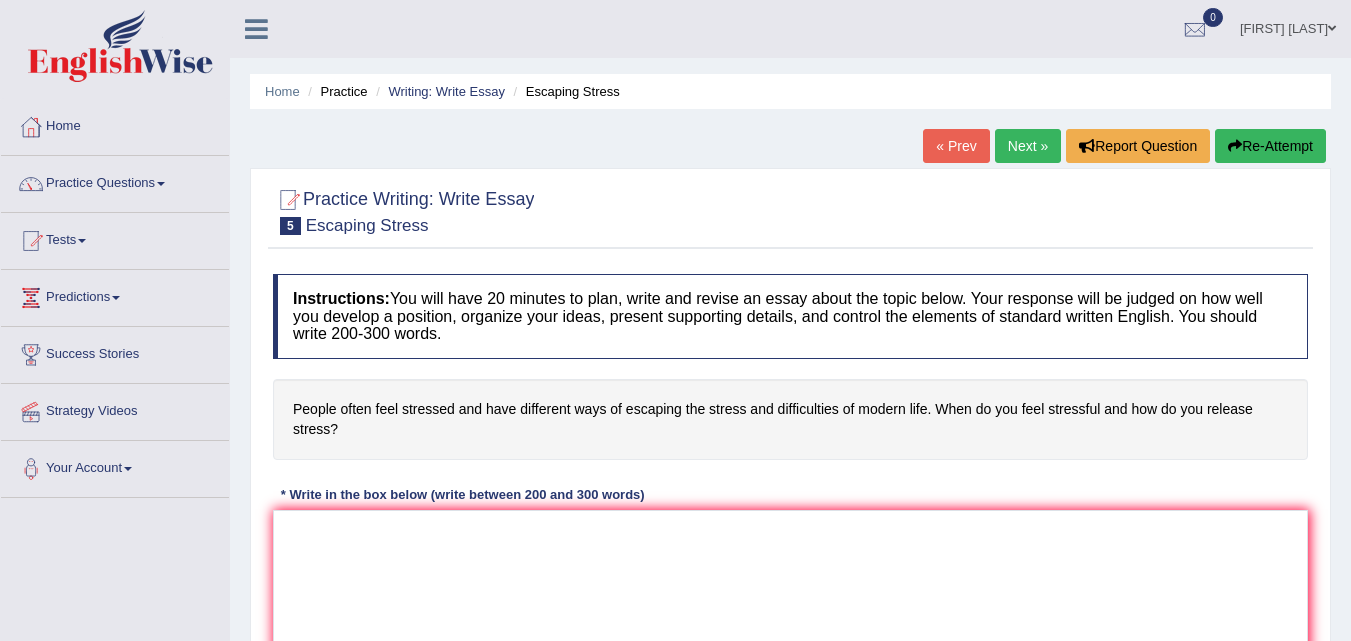 click on "Next »" at bounding box center [1028, 146] 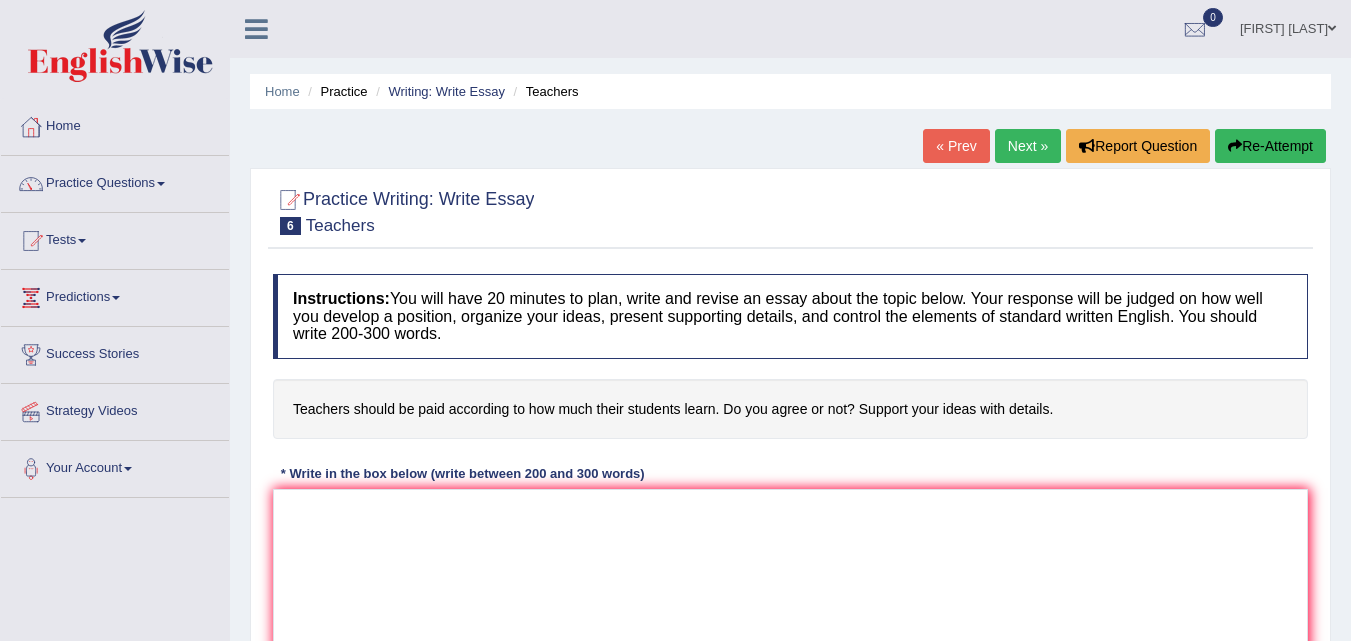 scroll, scrollTop: 0, scrollLeft: 0, axis: both 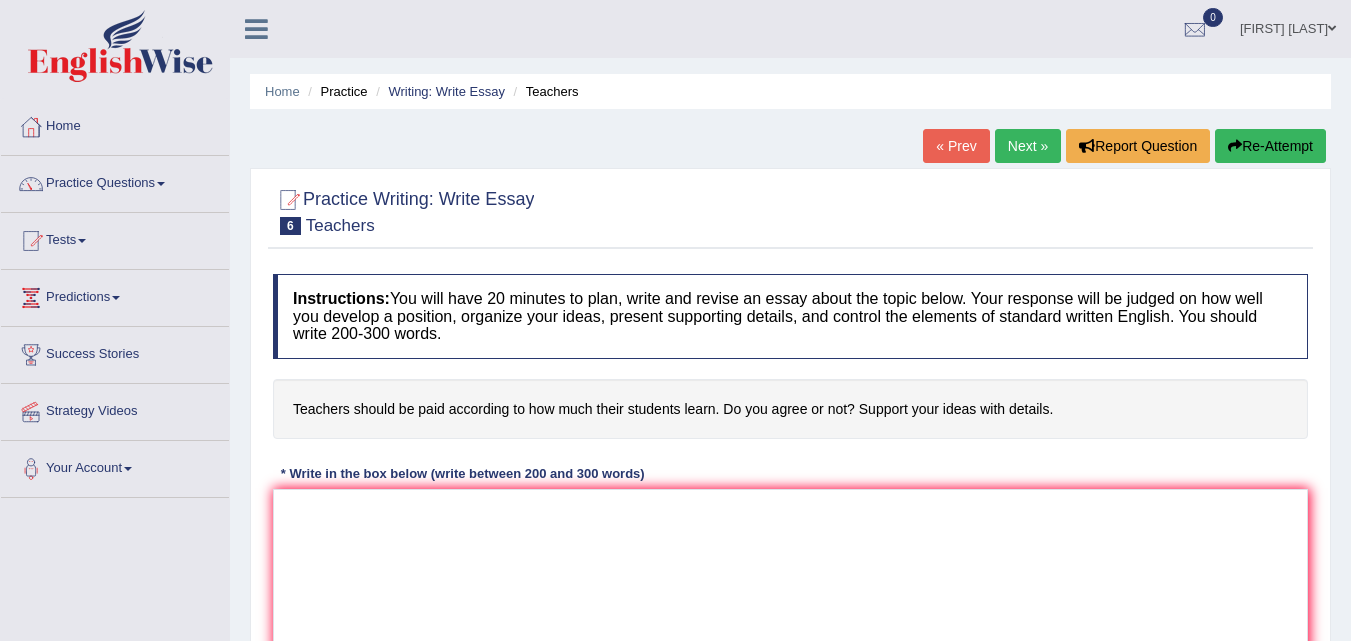 click on "Next »" at bounding box center (1028, 146) 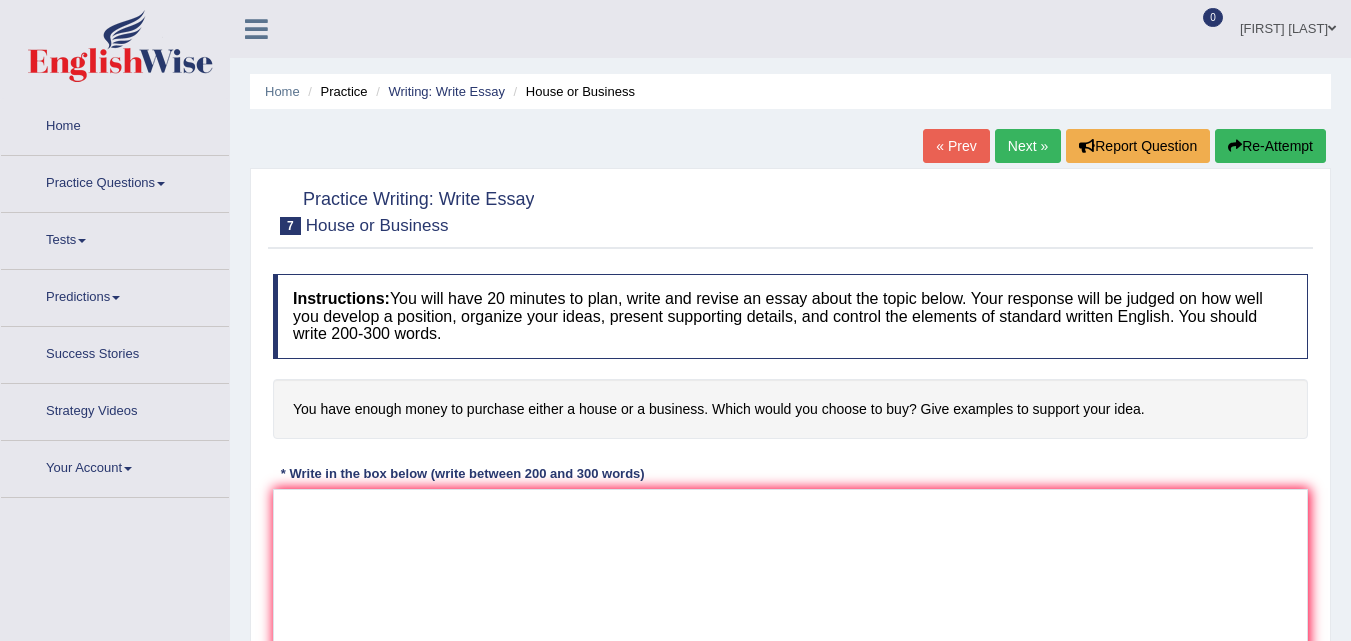 scroll, scrollTop: 0, scrollLeft: 0, axis: both 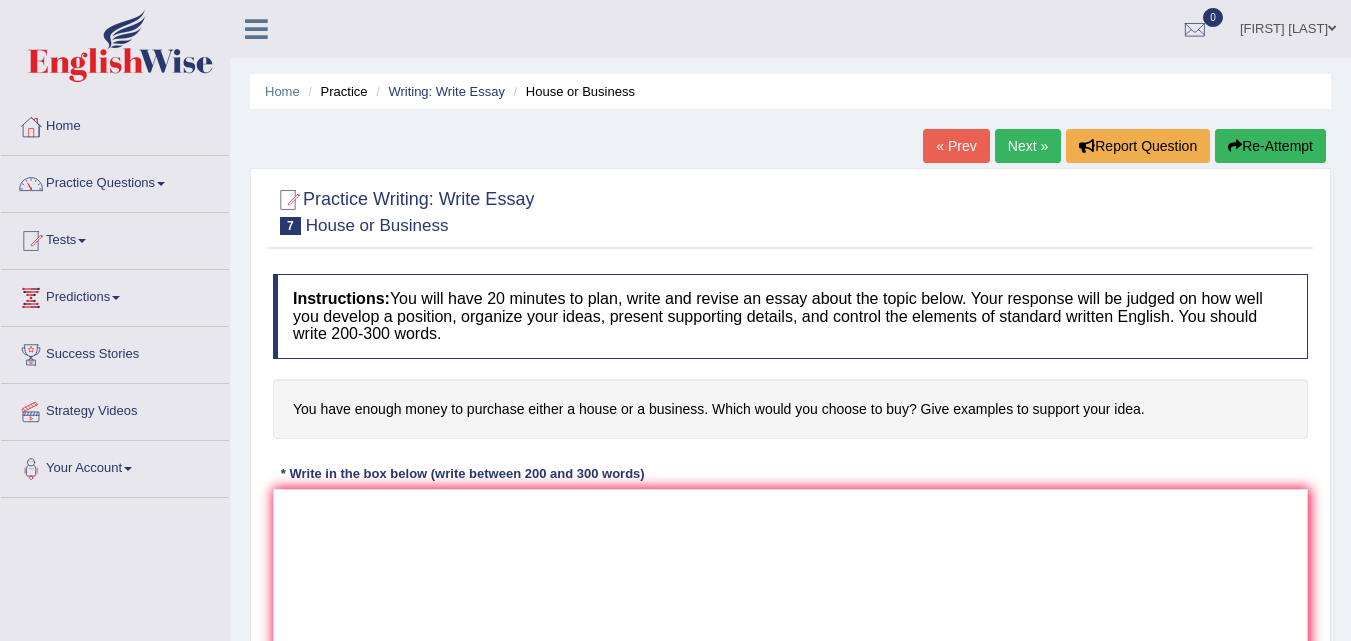 click on "Next »" at bounding box center (1028, 146) 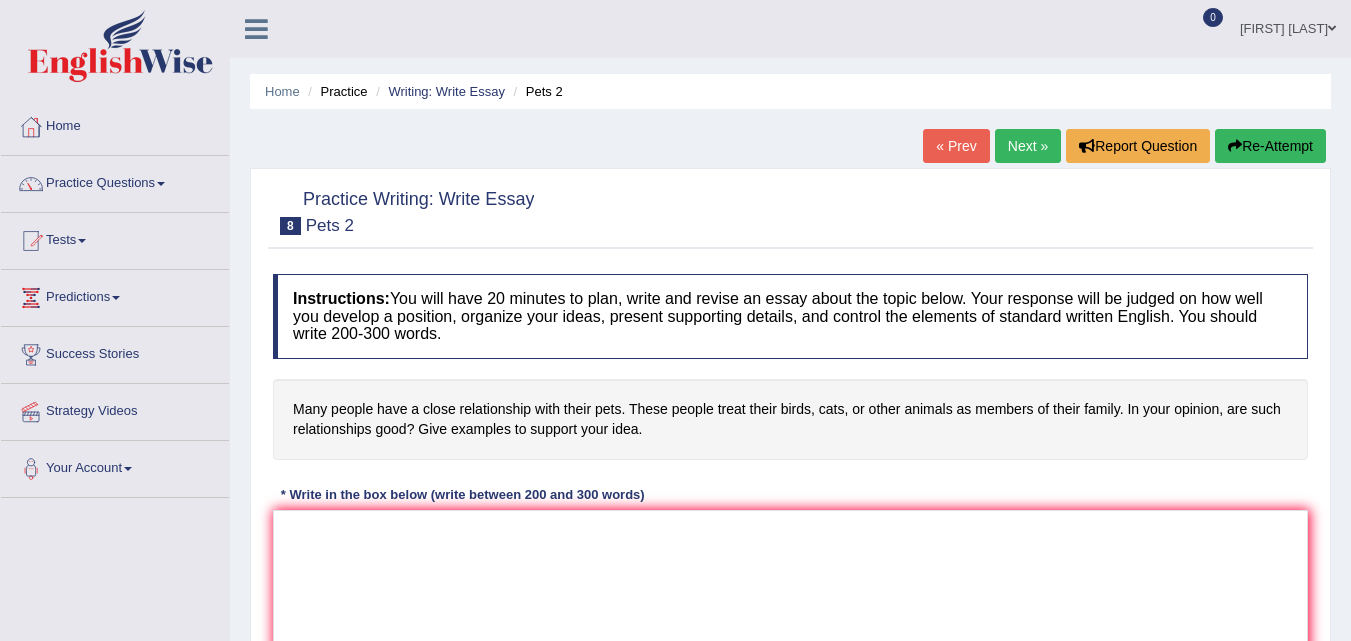 scroll, scrollTop: 0, scrollLeft: 0, axis: both 